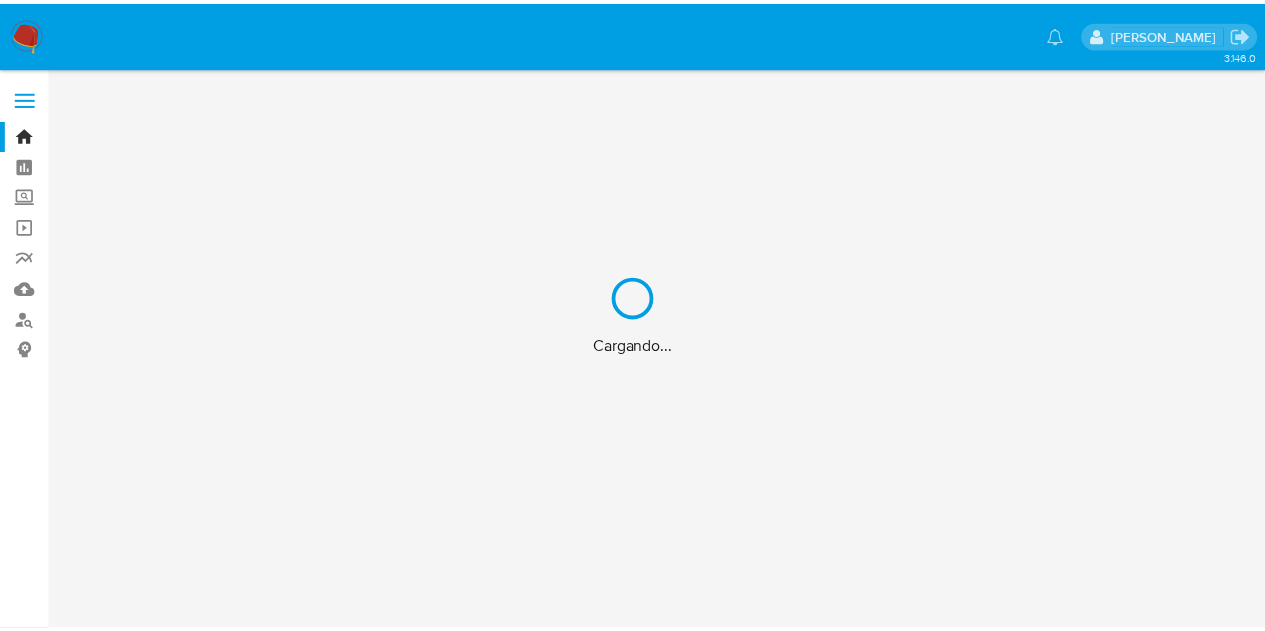 scroll, scrollTop: 0, scrollLeft: 0, axis: both 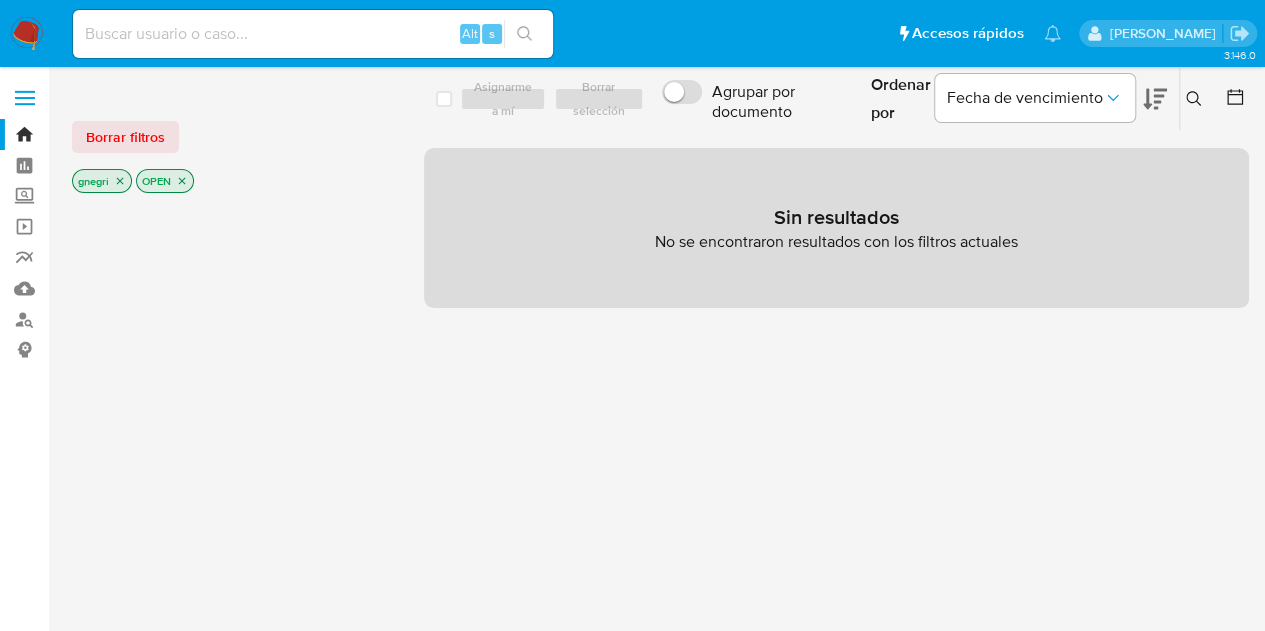 click 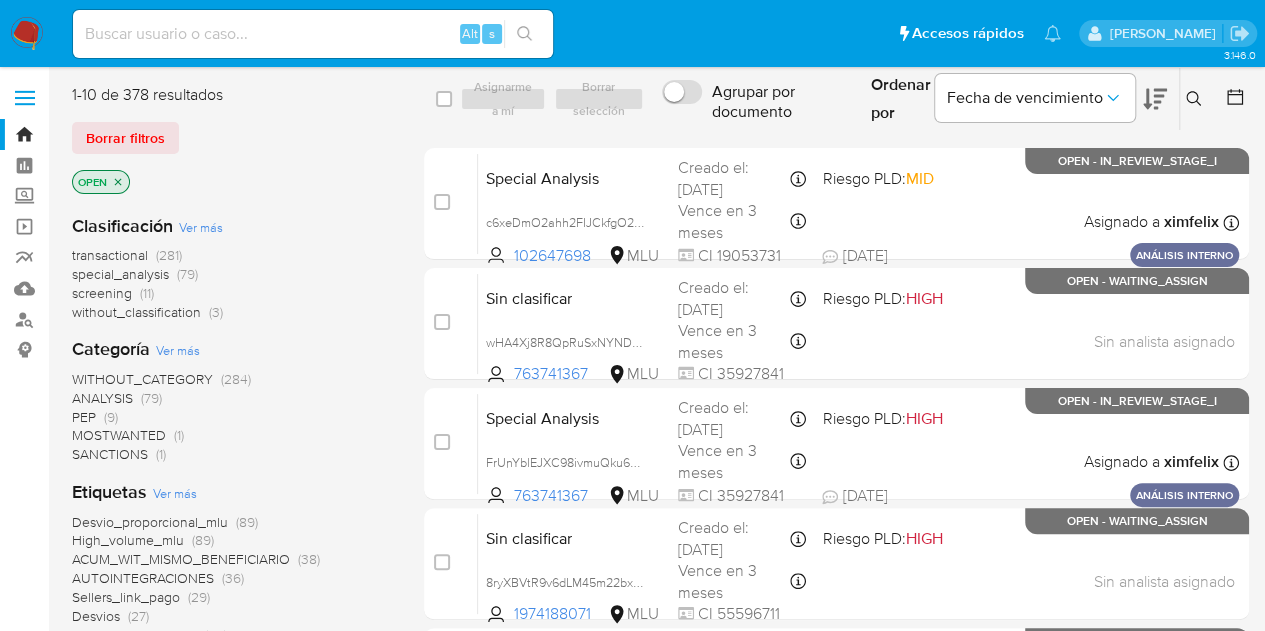 click on "special_analysis" at bounding box center [120, 274] 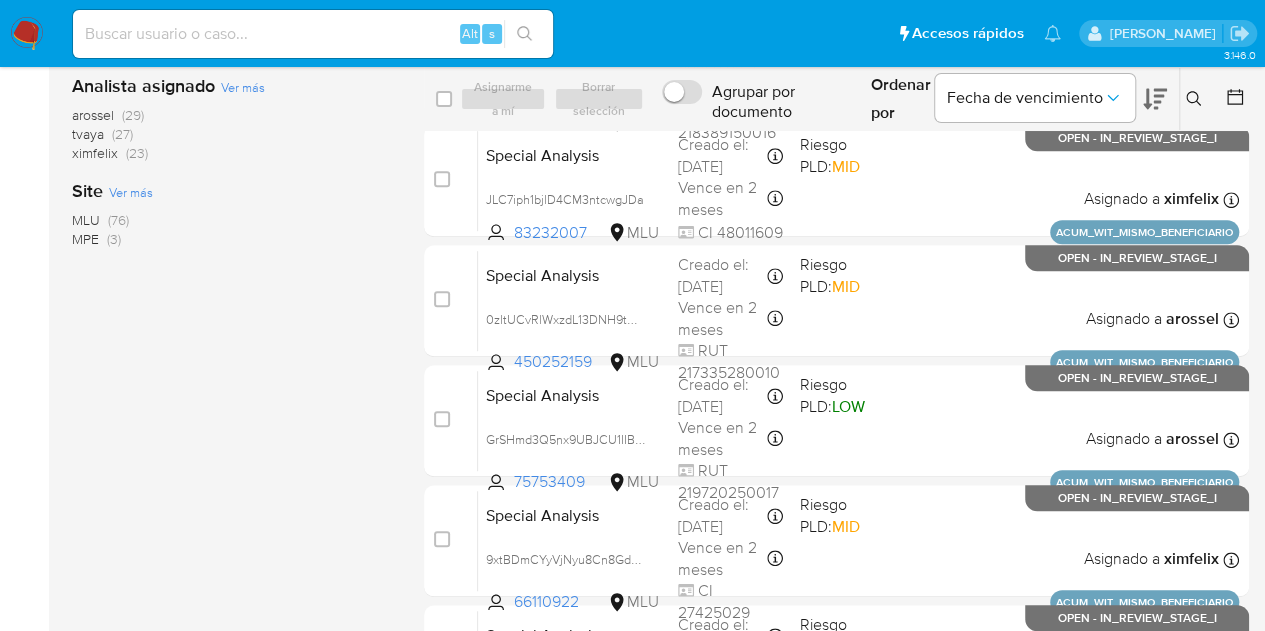 scroll, scrollTop: 600, scrollLeft: 0, axis: vertical 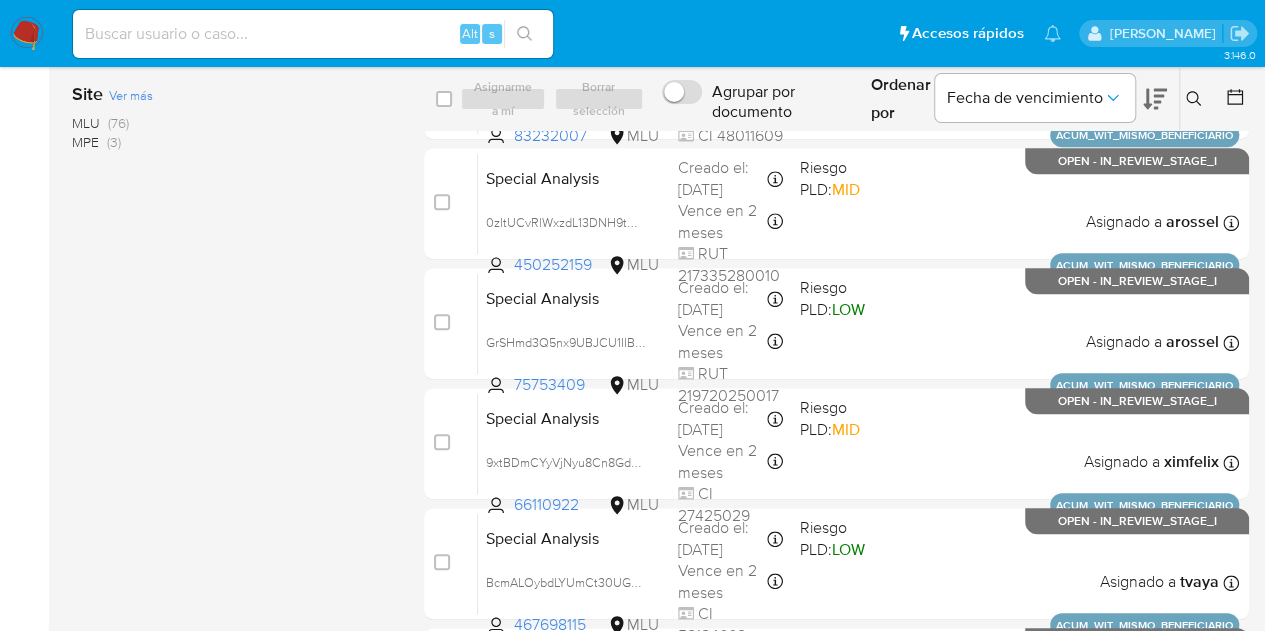 click on "MLU" at bounding box center [86, 123] 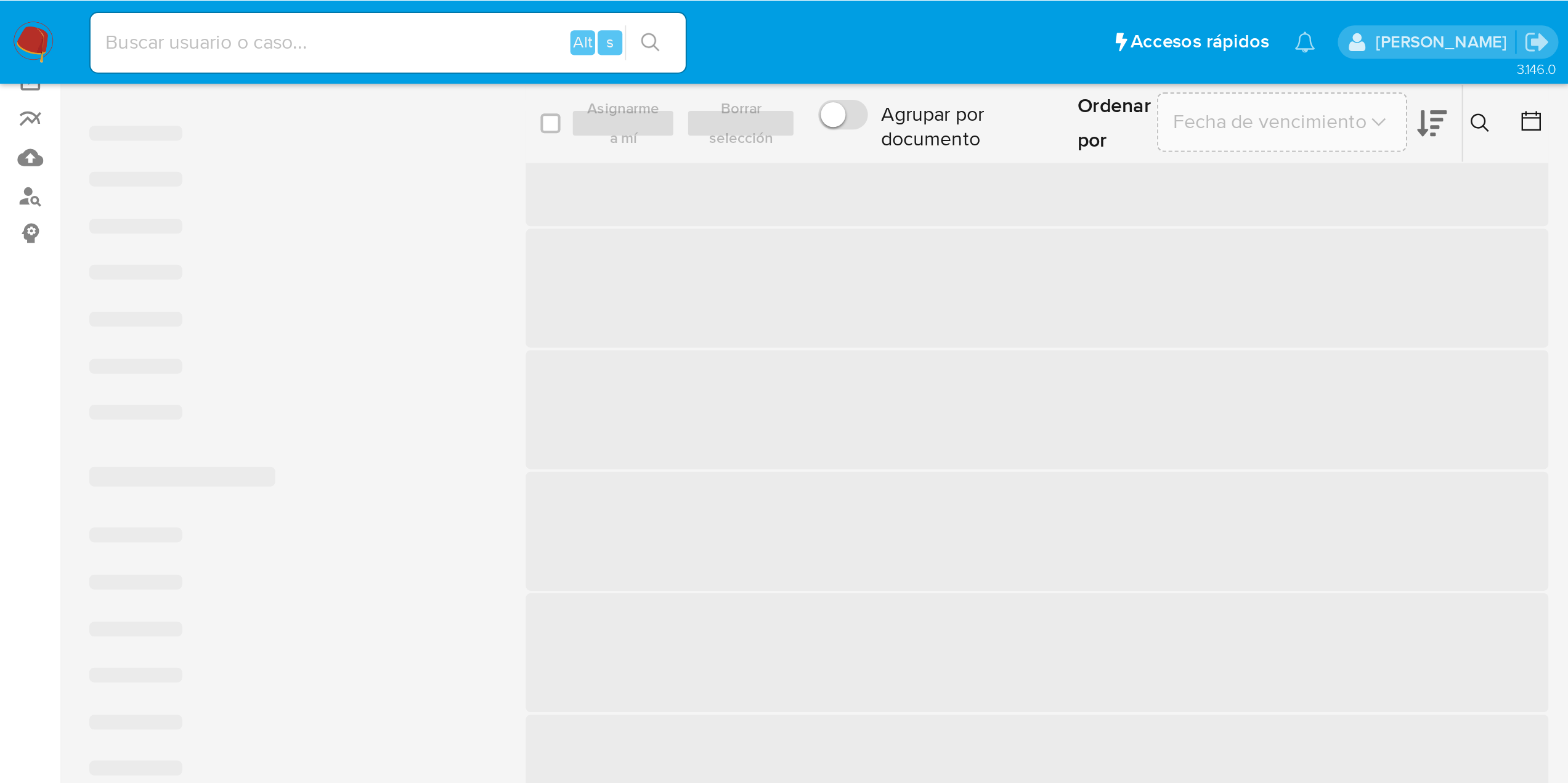 scroll, scrollTop: 62, scrollLeft: 0, axis: vertical 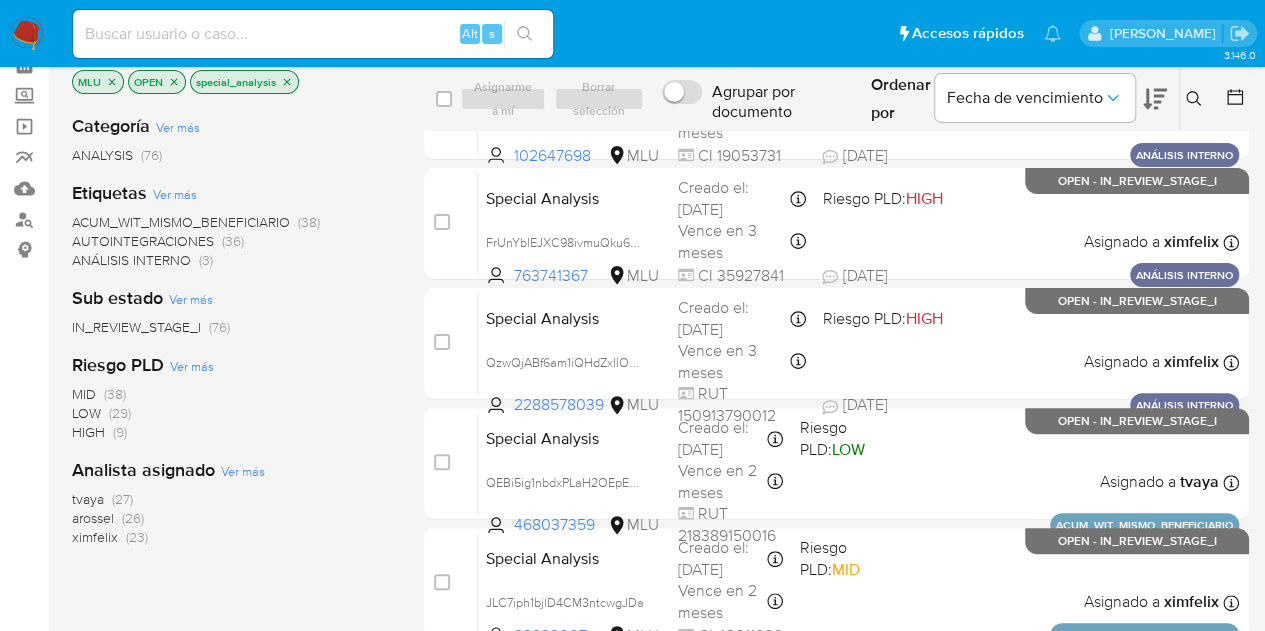 click on "1-10 de 76 resultados Borrar filtros MLU OPEN special_analysis Categoría Ver más ANALYSIS (76) Etiquetas Ver más ACUM_WIT_MISMO_BENEFICIARIO (38) AUTOINTEGRACIONES (36) ANÁLISIS INTERNO (3) Sub estado Ver más IN_REVIEW_STAGE_I (76) Riesgo PLD Ver más MID (38) LOW (29) HIGH (9) Analista asignado Ver más tvaya (27) arossel (26) ximfelix (23) select-all-cases-checkbox Asignarme a mí Borrar selección Agrupar por documento Ordenar por Fecha de vencimiento   No es posible ordenar los resultados mientras se encuentren agrupados. Ingrese ID de usuario o caso Buscar Borrar filtros case-item-checkbox   No es posible asignar el caso Special Analysis c6xeDmO2ahh2FIJCkfgO27Gl 102647698 MLU Riesgo PLD:  MID Creado el: 25/07/2025   Creado el: 25/07/2025 16:05:33 Vence en 3 meses   Vence el 23/10/2025 16:05:33 CI   19053731 26/07/2025   26/07/2025 22:37 Asignado a   ximfelix   Asignado el: 25/07/2025 16:05:33 ANÁLISIS INTERNO OPEN - IN_REVIEW_STAGE_I  case-item-checkbox   No es posible asignar el caso 763741367 MLU" at bounding box center (660, 648) 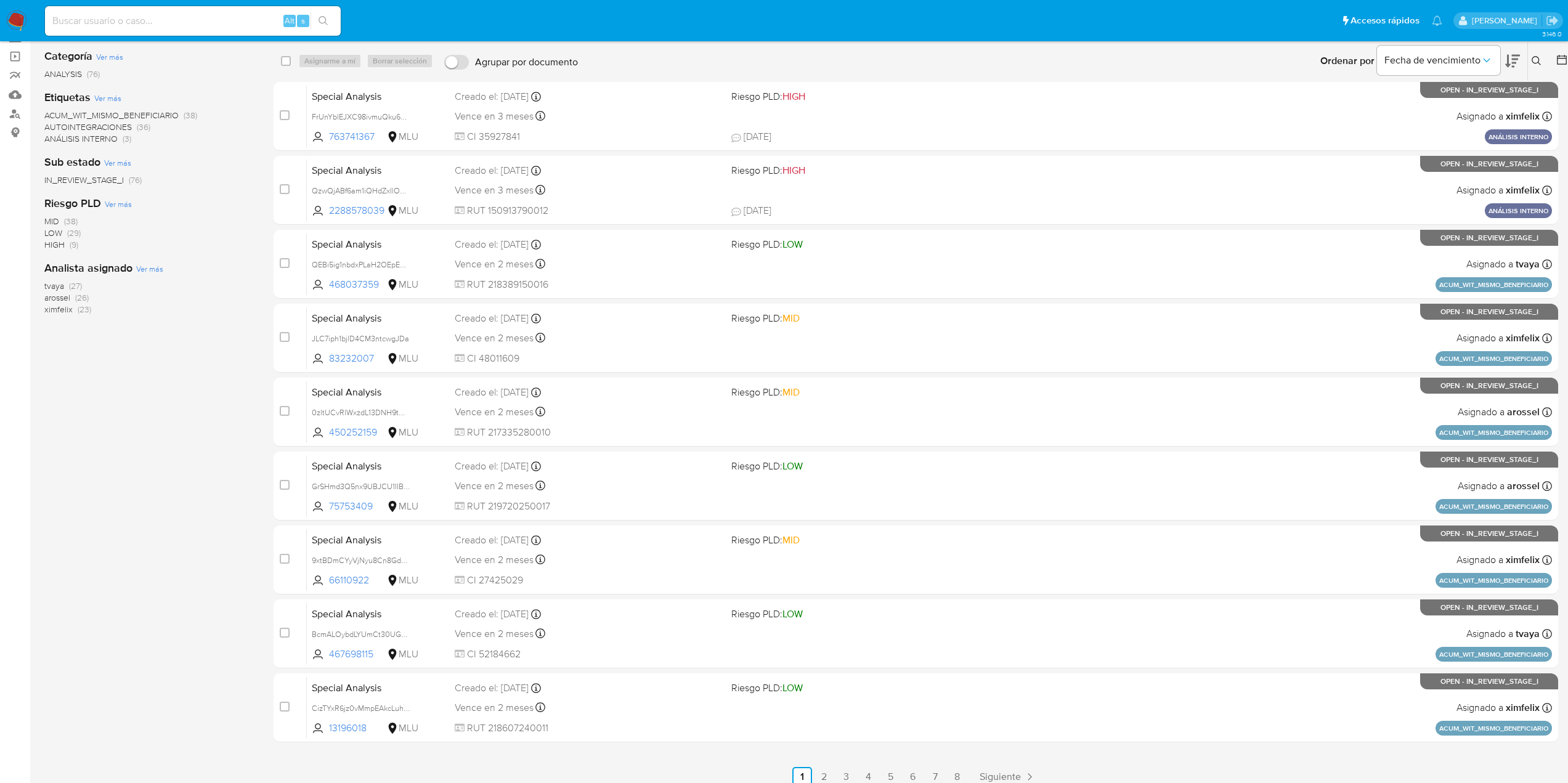 scroll, scrollTop: 95, scrollLeft: 0, axis: vertical 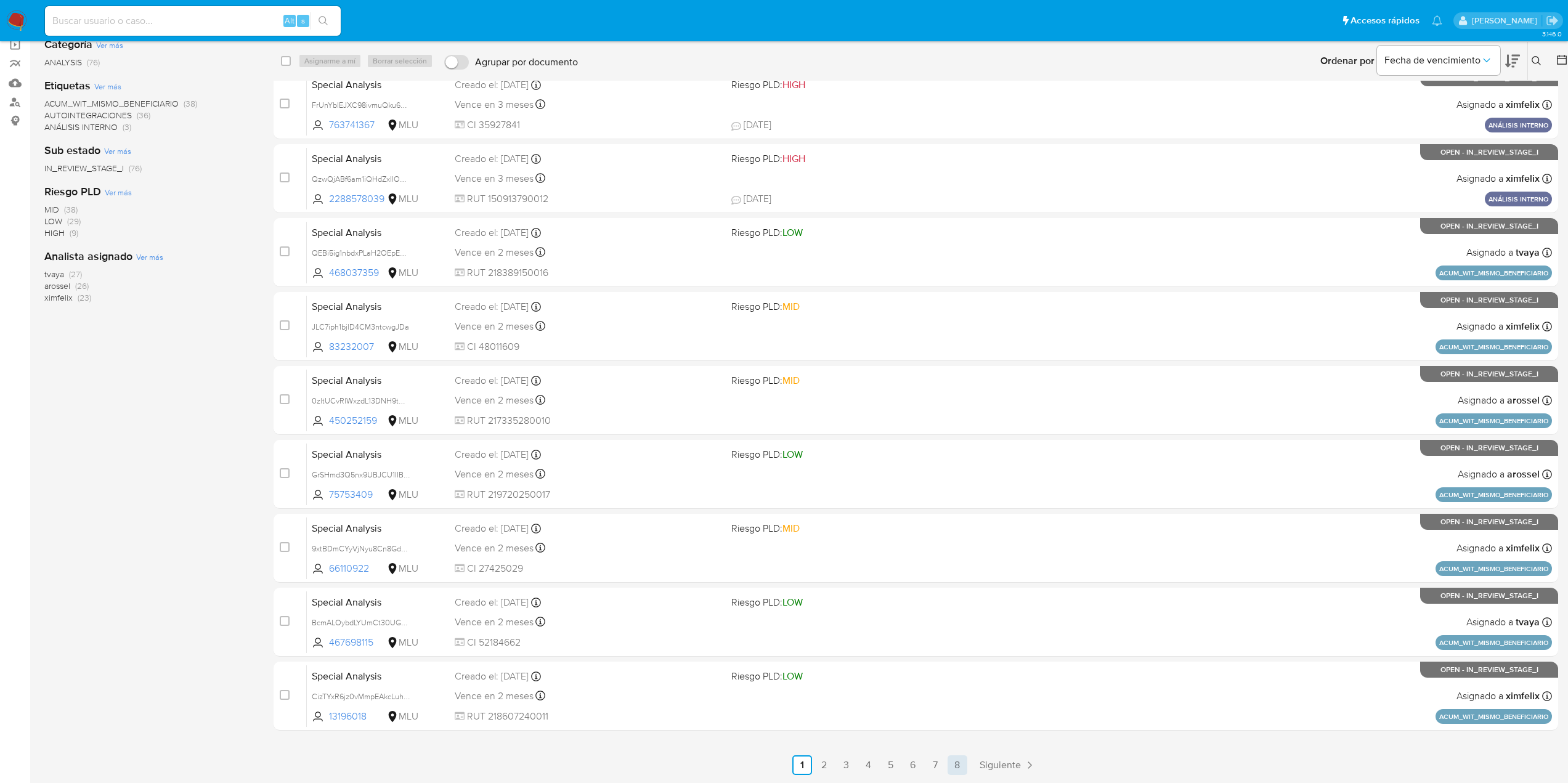click on "8" at bounding box center (957, 765) 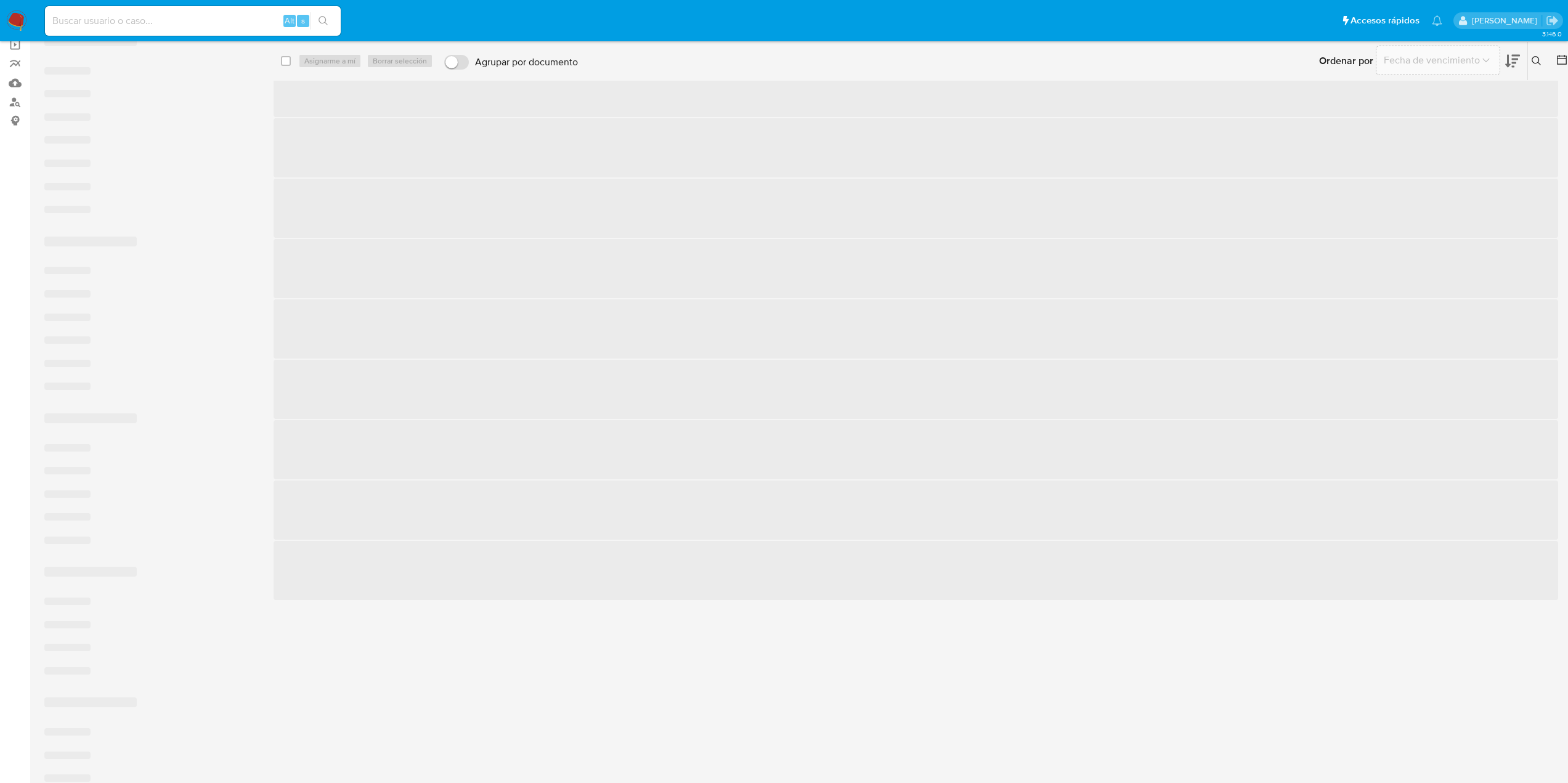 scroll, scrollTop: 0, scrollLeft: 0, axis: both 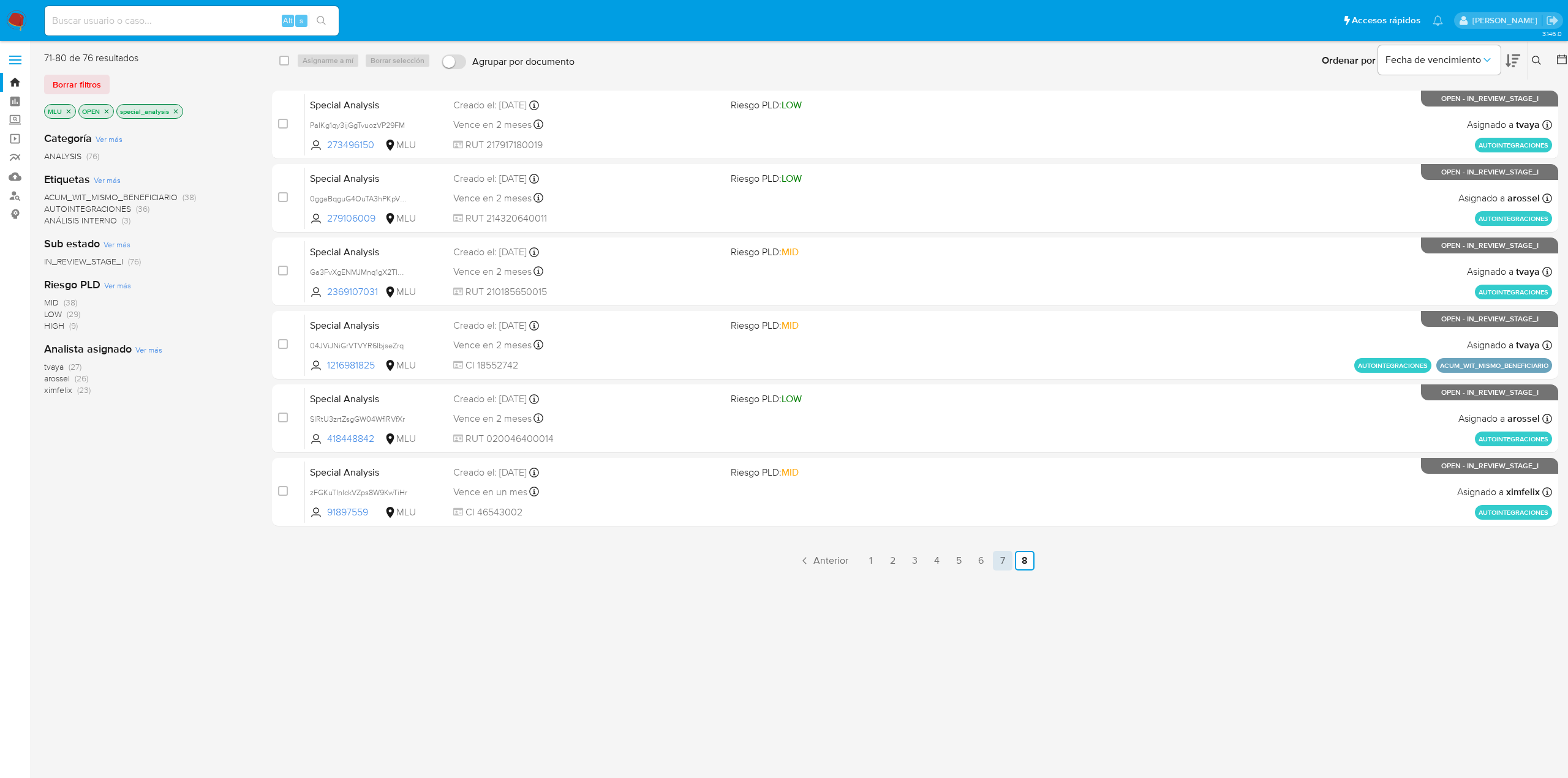 click on "7" at bounding box center (1003, 561) 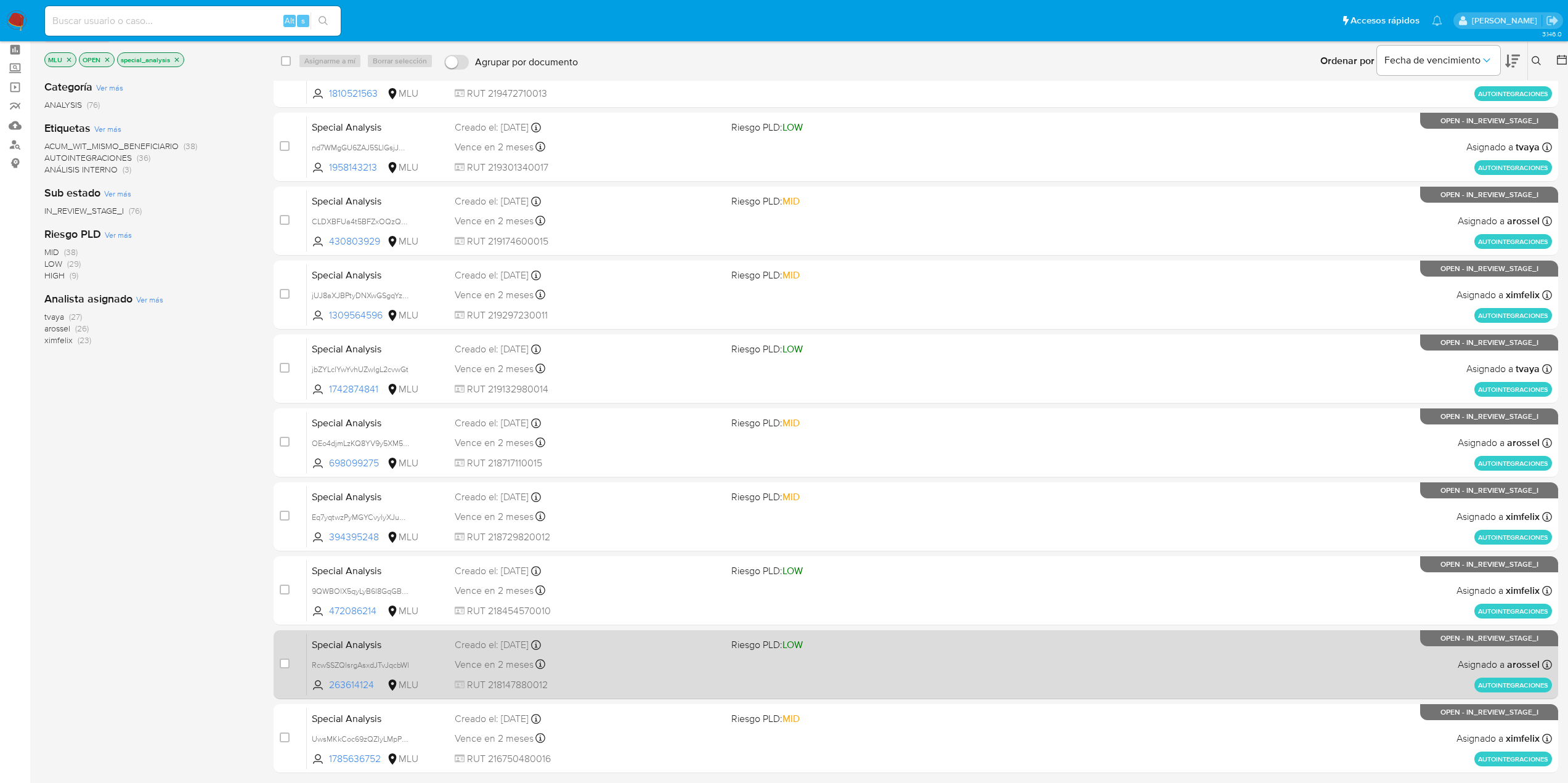scroll, scrollTop: 95, scrollLeft: 0, axis: vertical 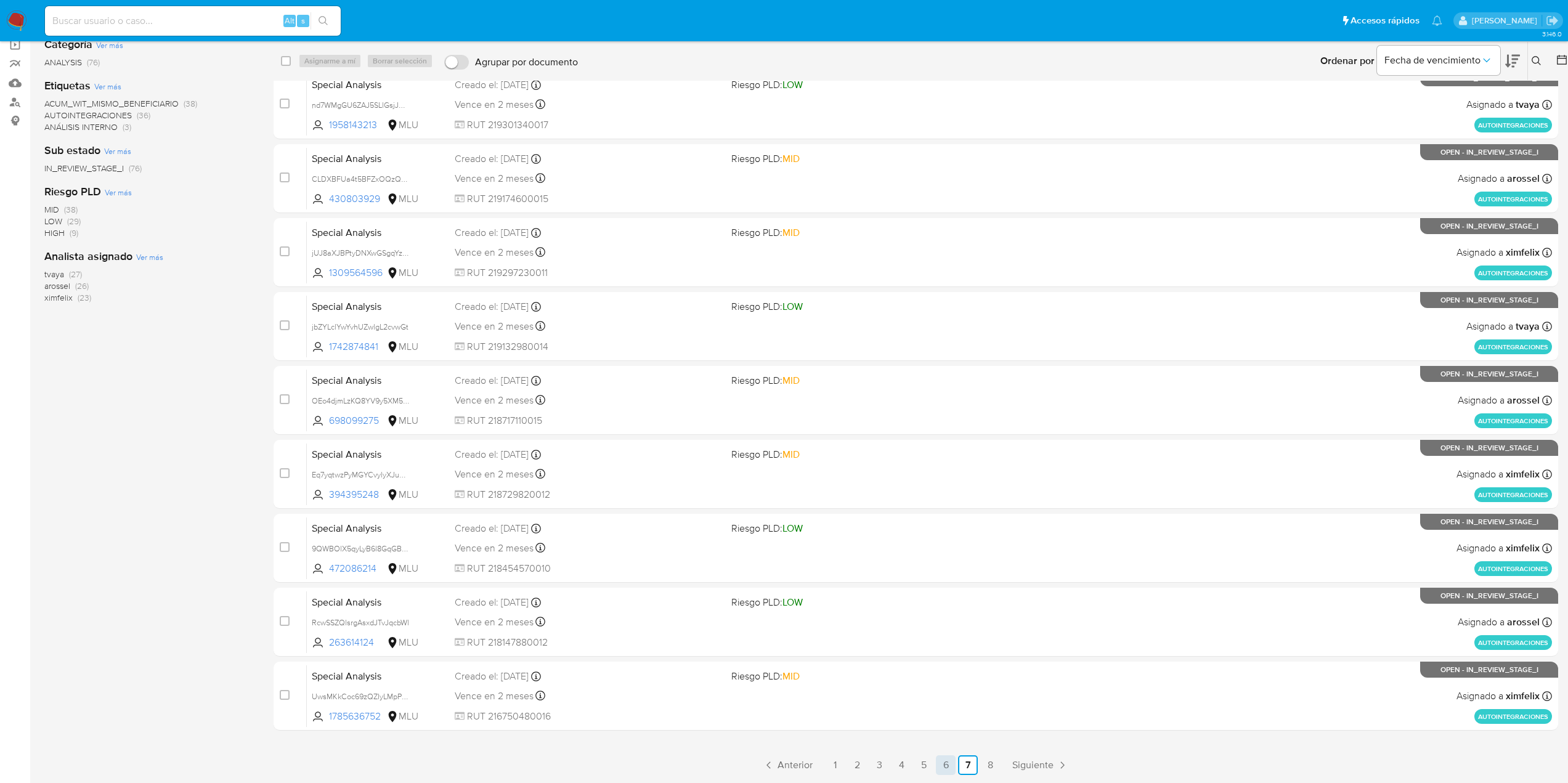 click on "6" at bounding box center [946, 765] 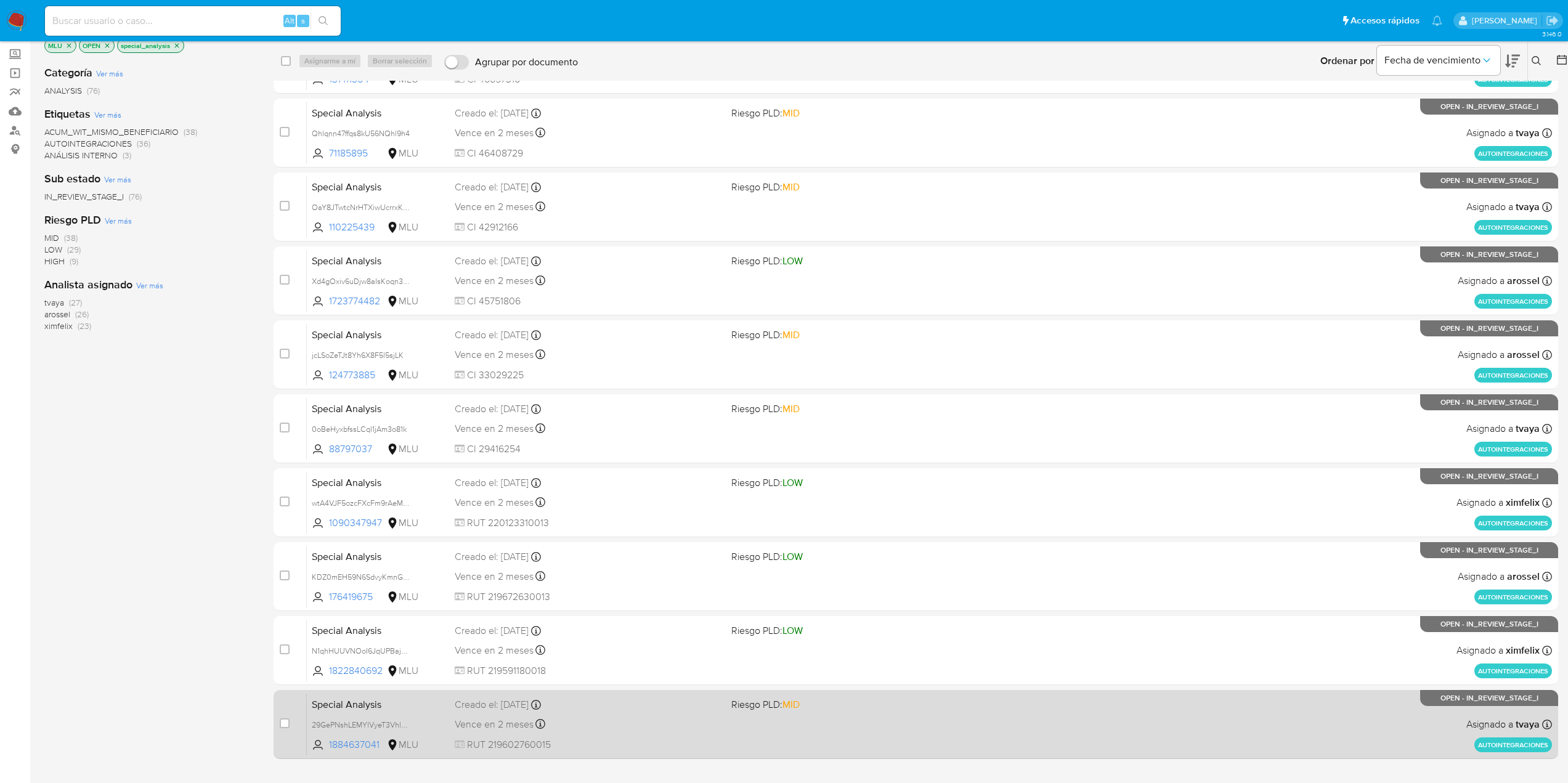 scroll, scrollTop: 95, scrollLeft: 0, axis: vertical 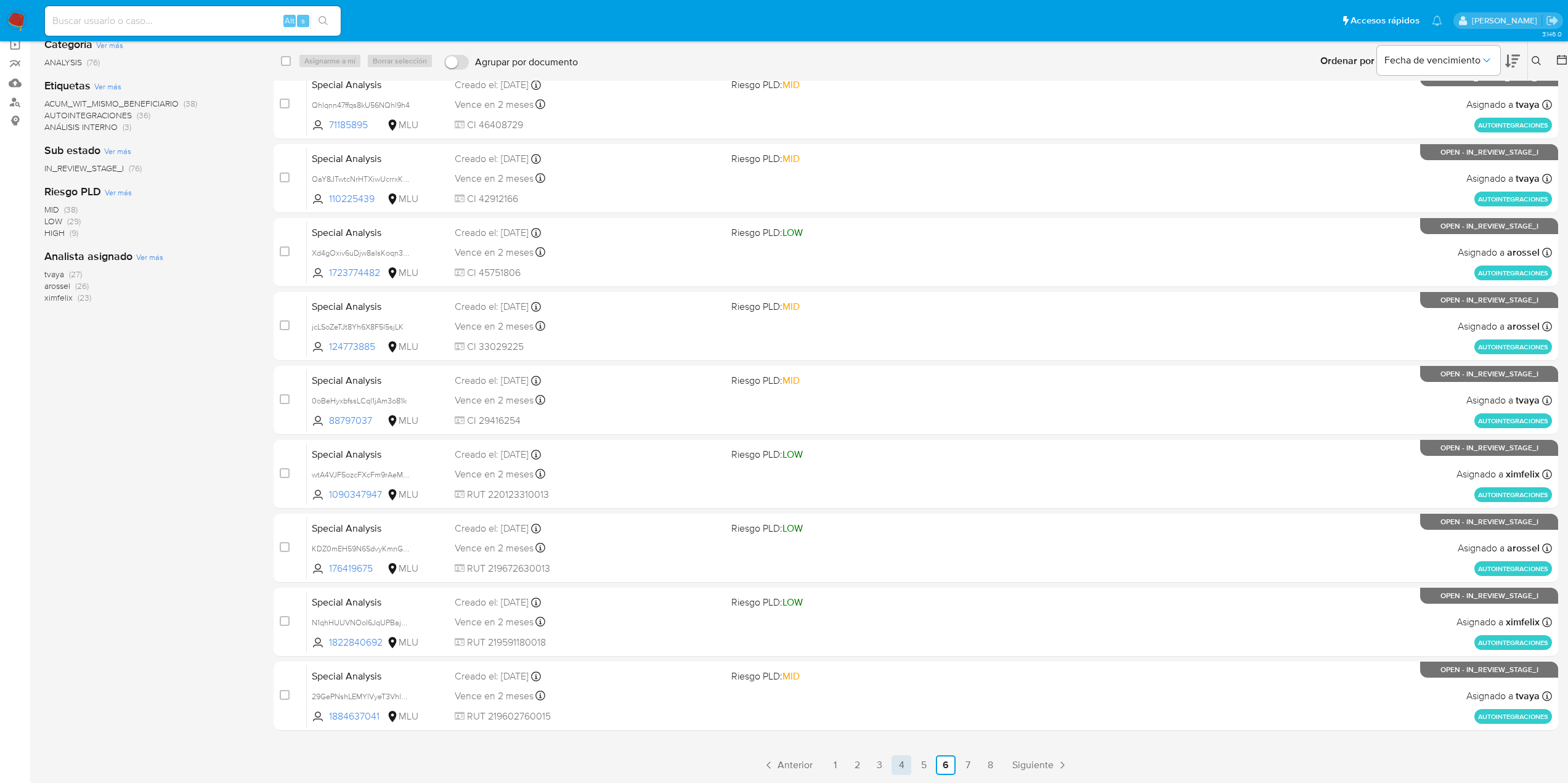 click on "4" at bounding box center [901, 765] 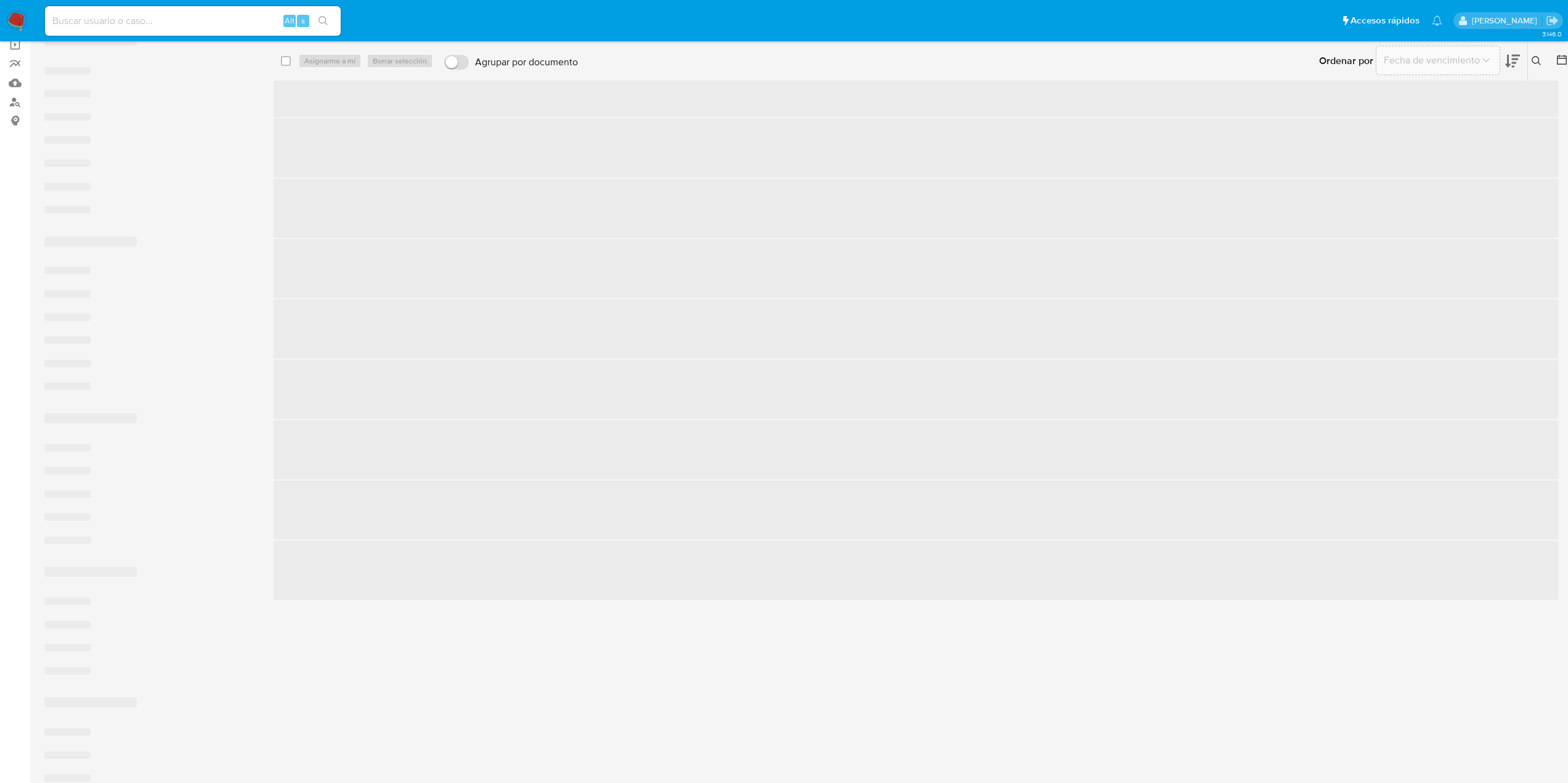 scroll, scrollTop: 0, scrollLeft: 0, axis: both 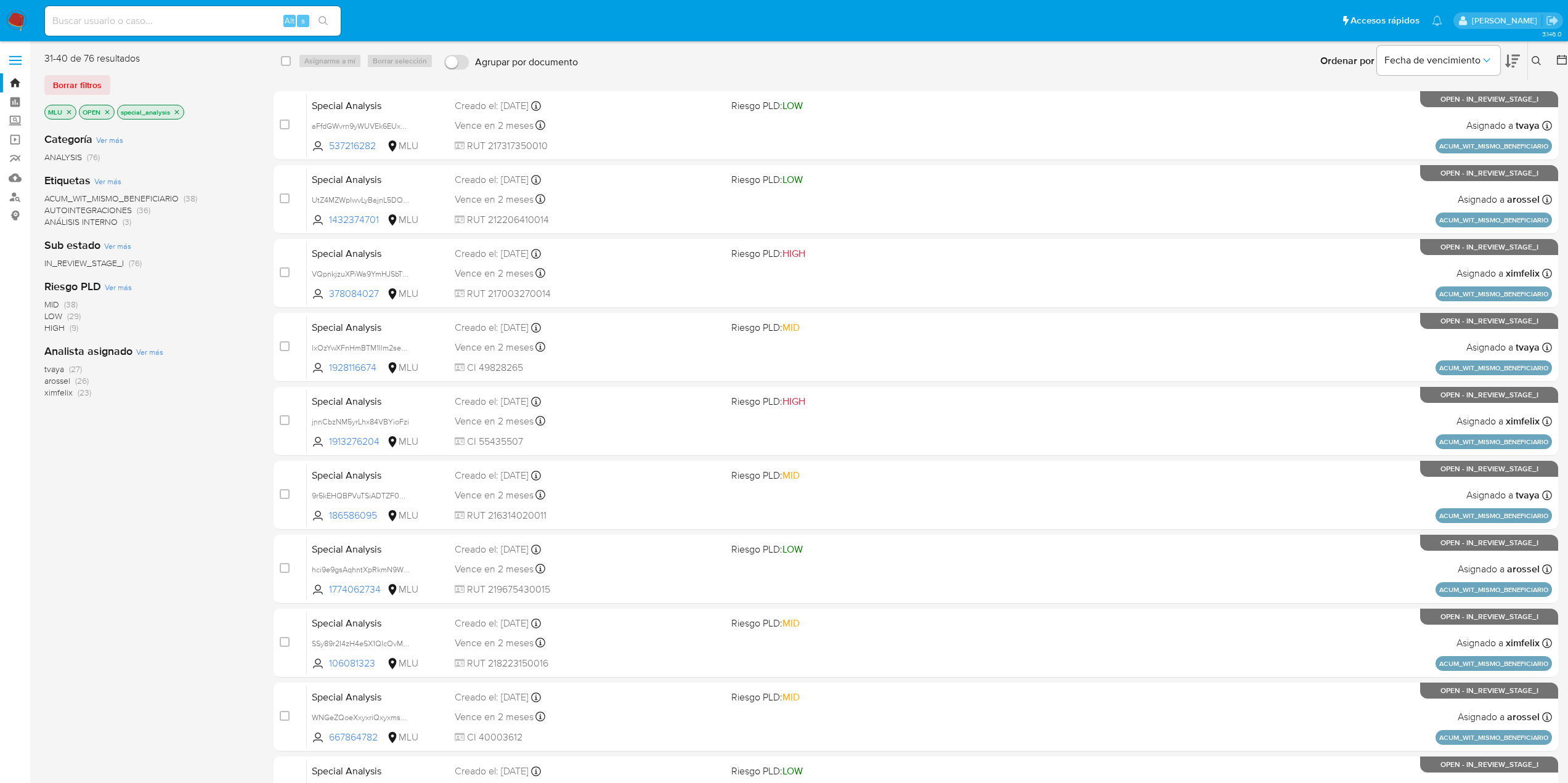 click at bounding box center [17, 21] 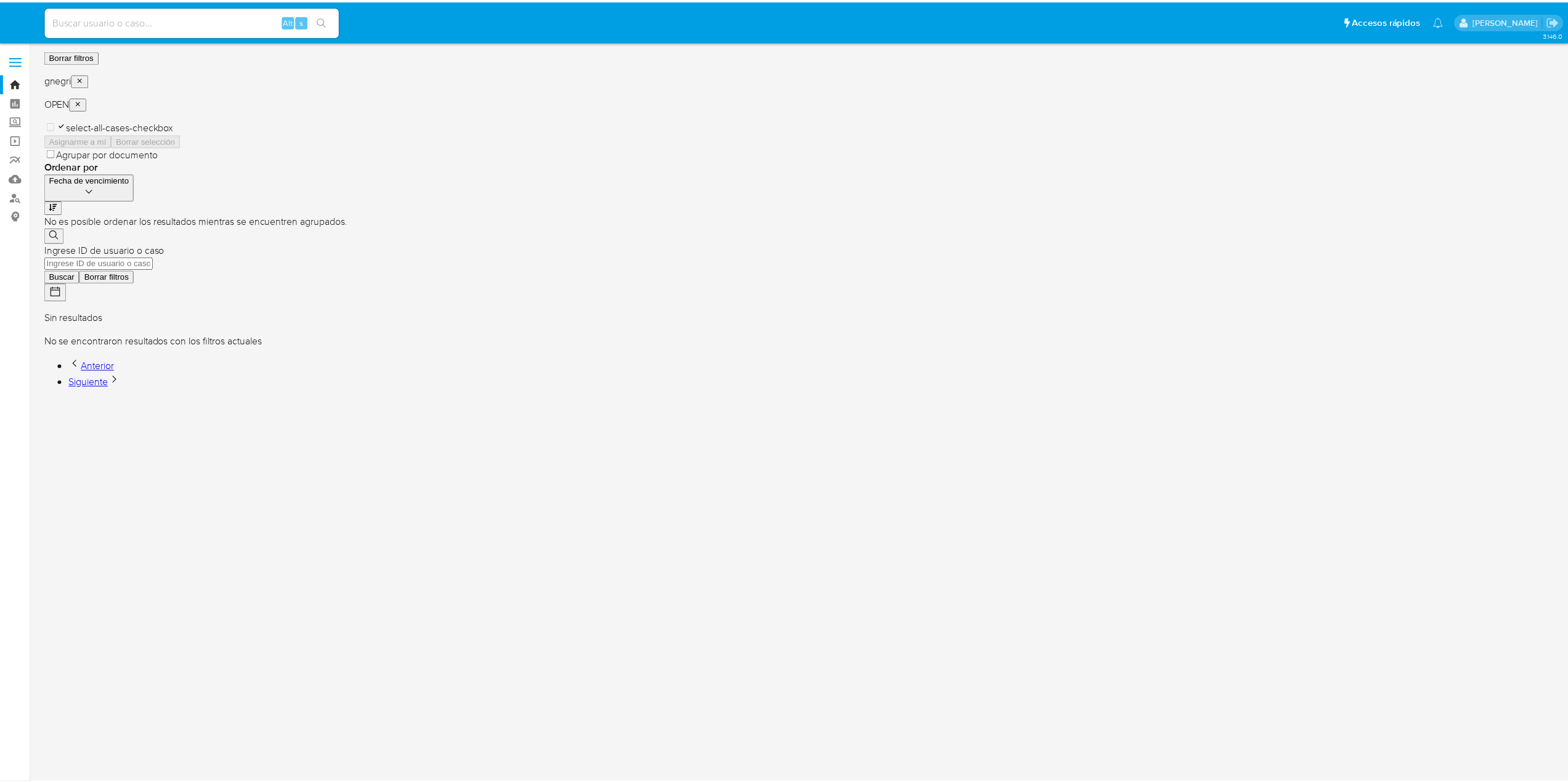 scroll, scrollTop: 0, scrollLeft: 0, axis: both 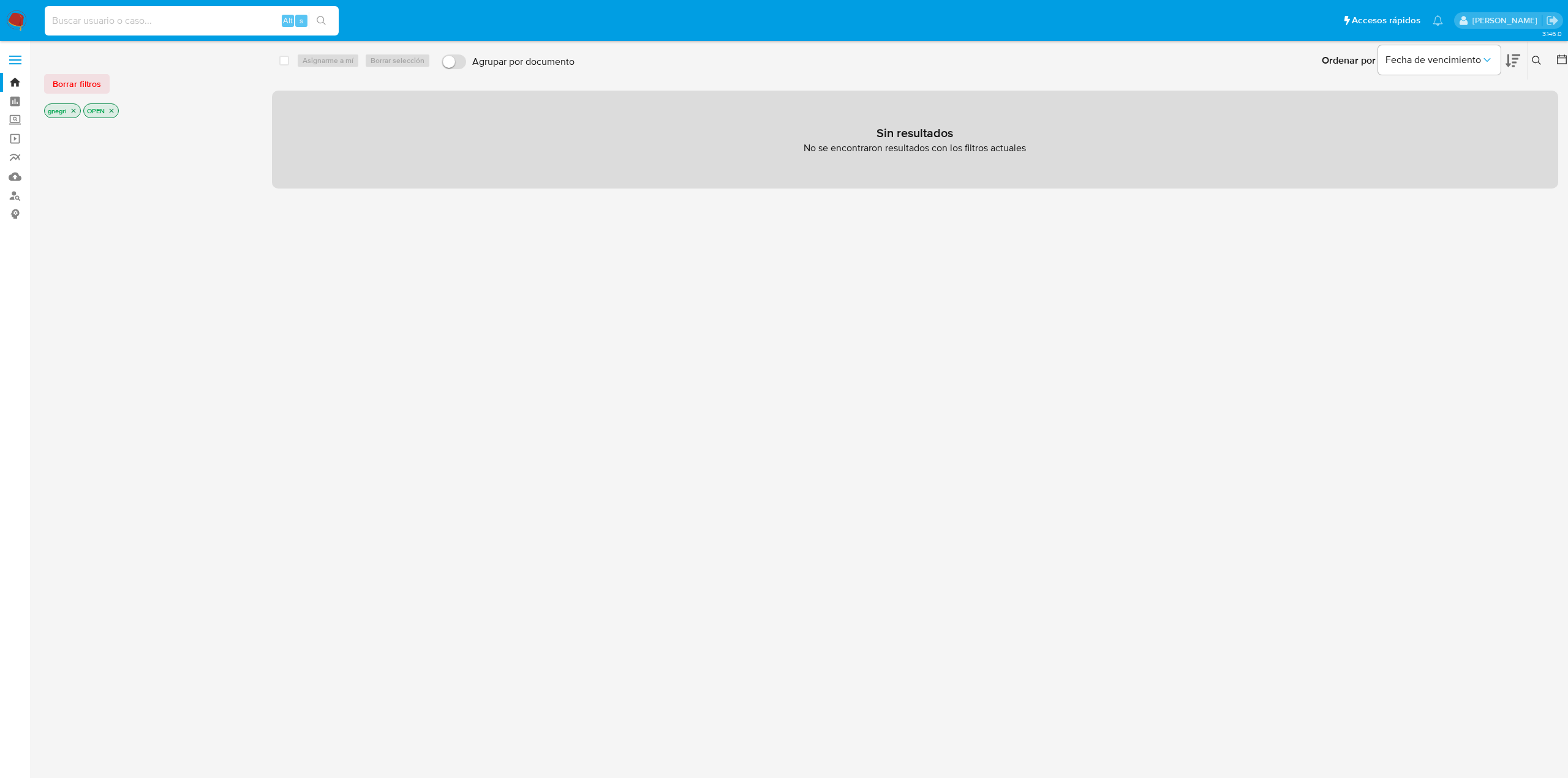 click at bounding box center (192, 21) 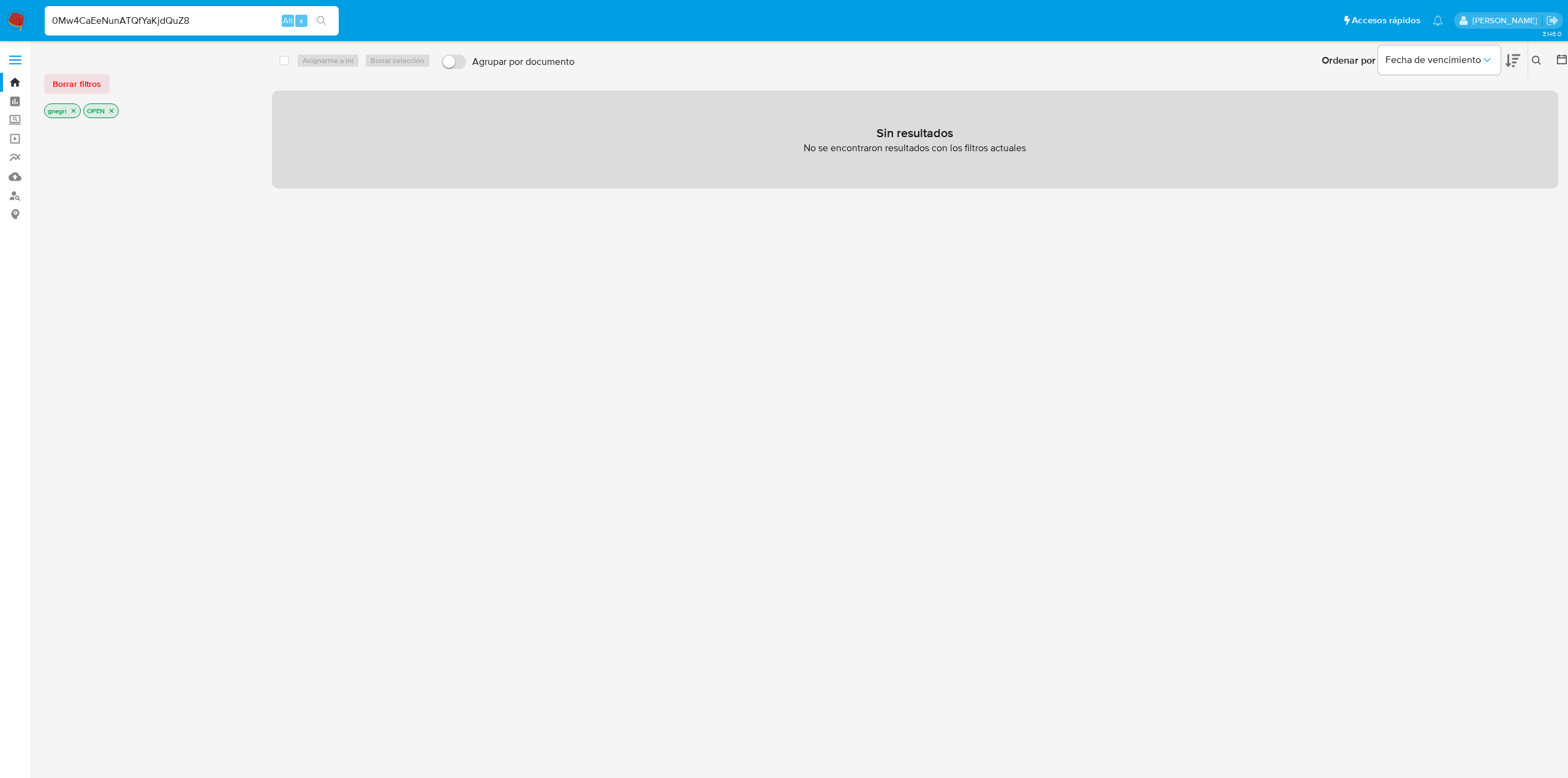 type on "0Mw4CaEeNunATQfYaKjdQuZ8" 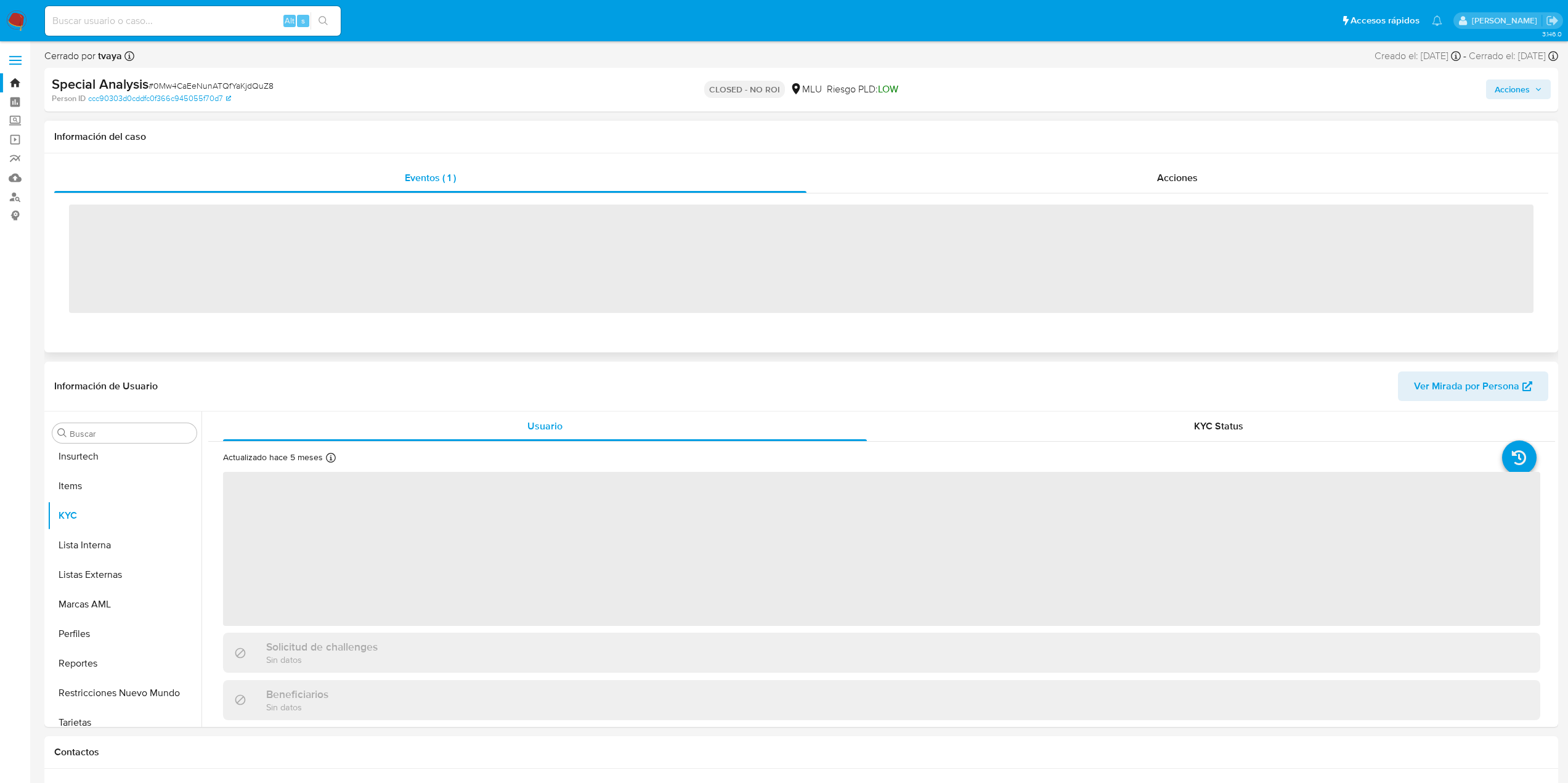 scroll, scrollTop: 521, scrollLeft: 0, axis: vertical 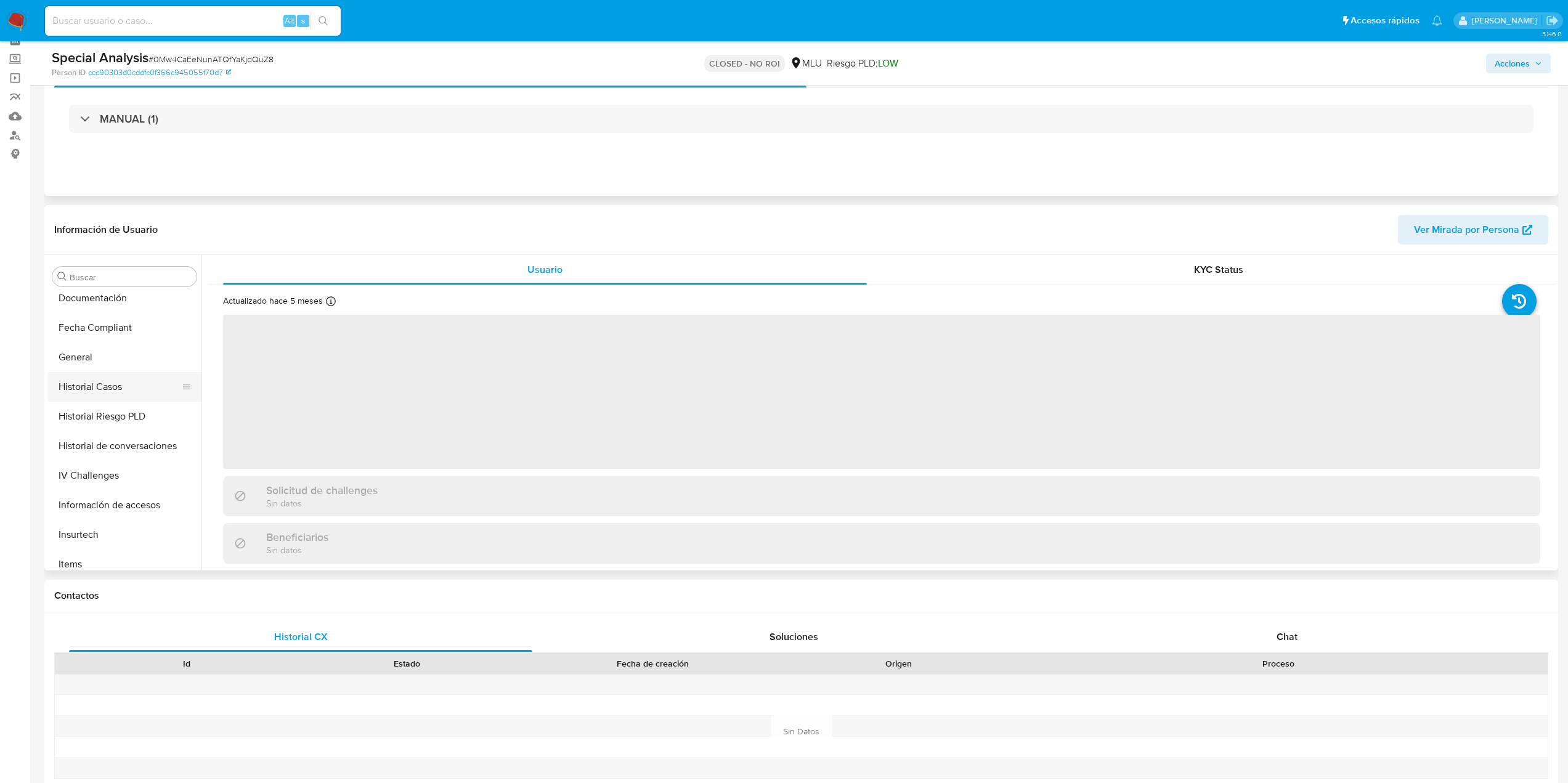 select on "10" 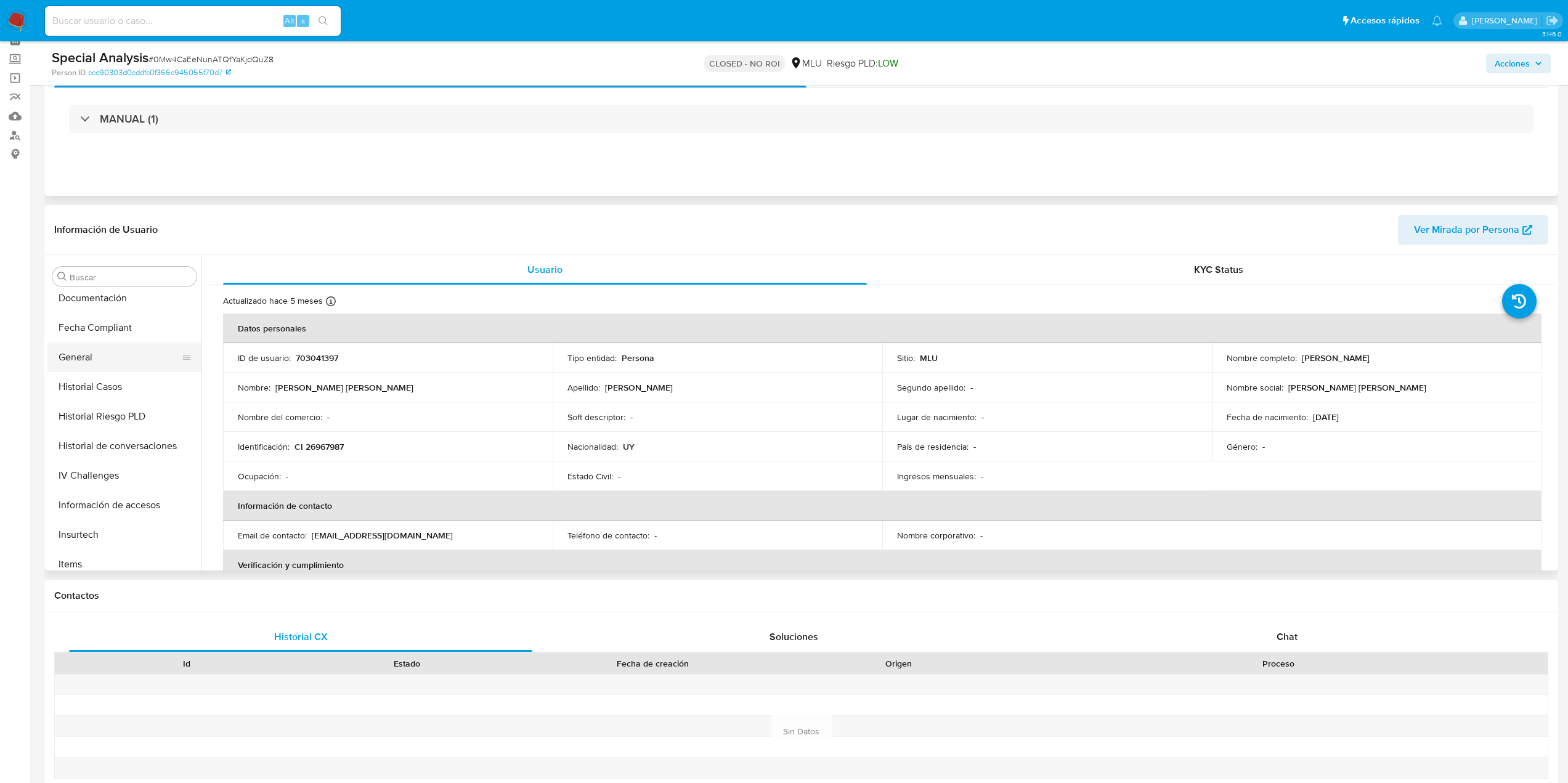 click on "General" at bounding box center [120, 357] 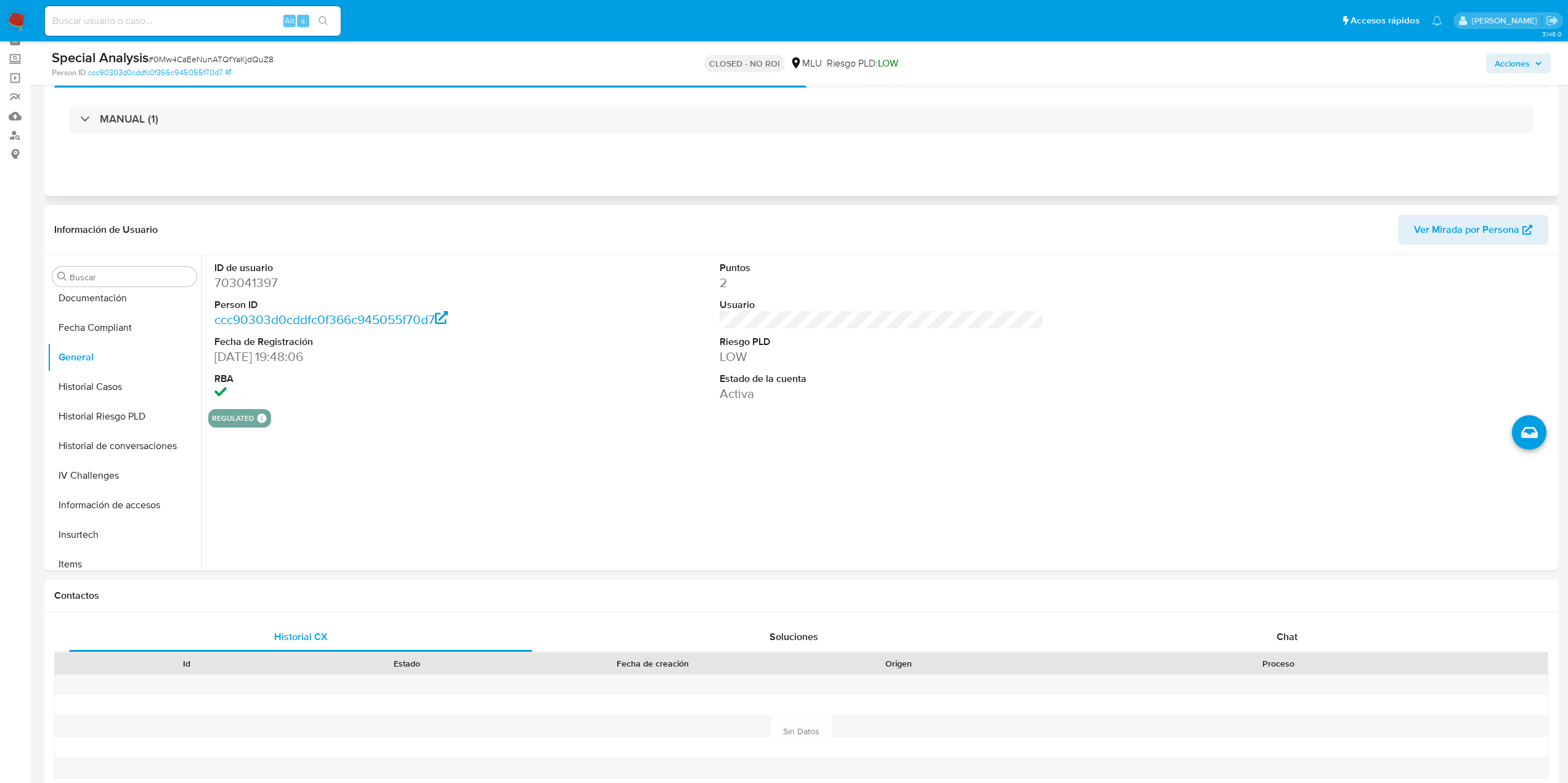 click on "MANUAL (1)" at bounding box center (801, 119) 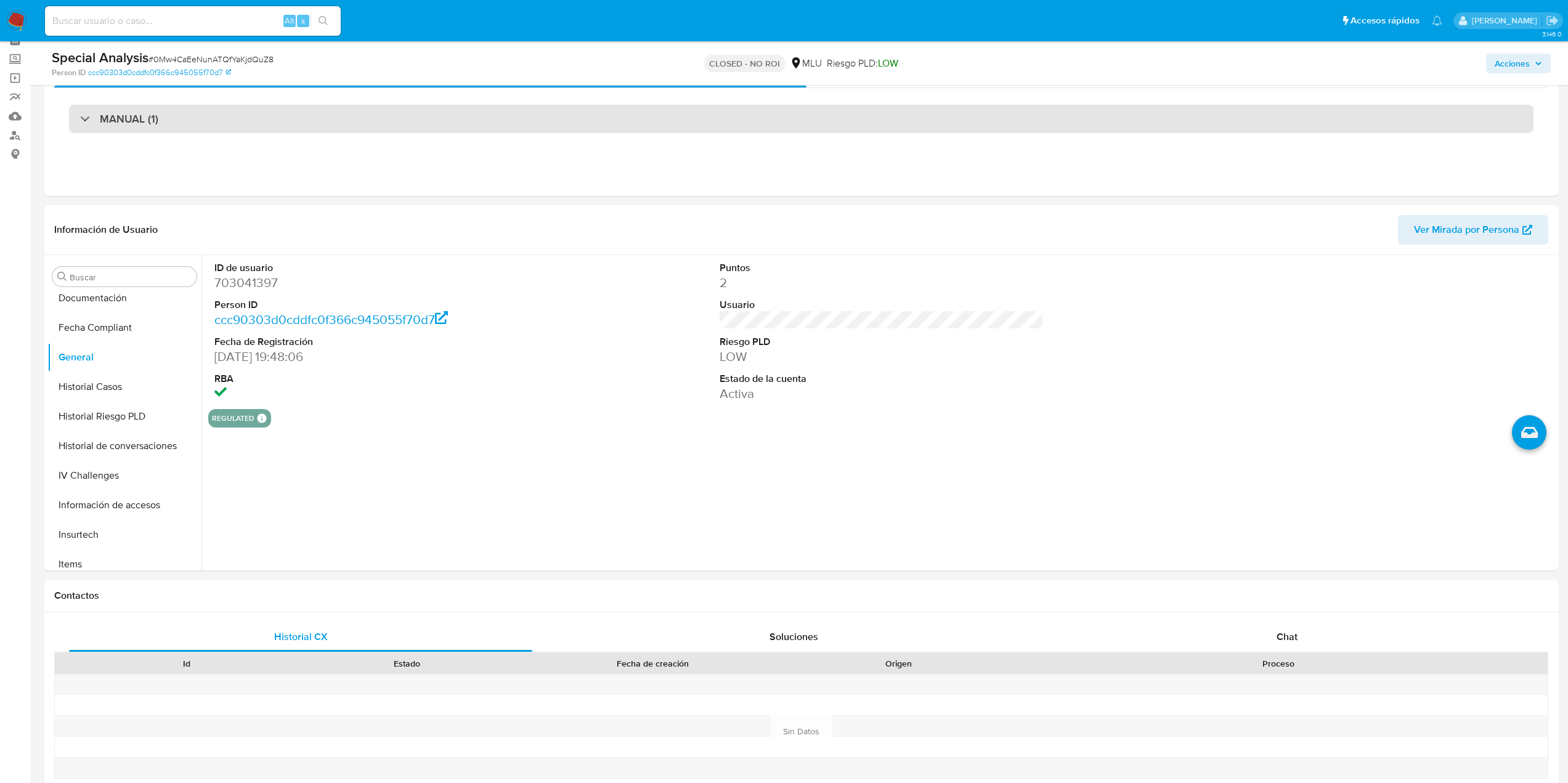 click on "MANUAL (1)" at bounding box center [801, 119] 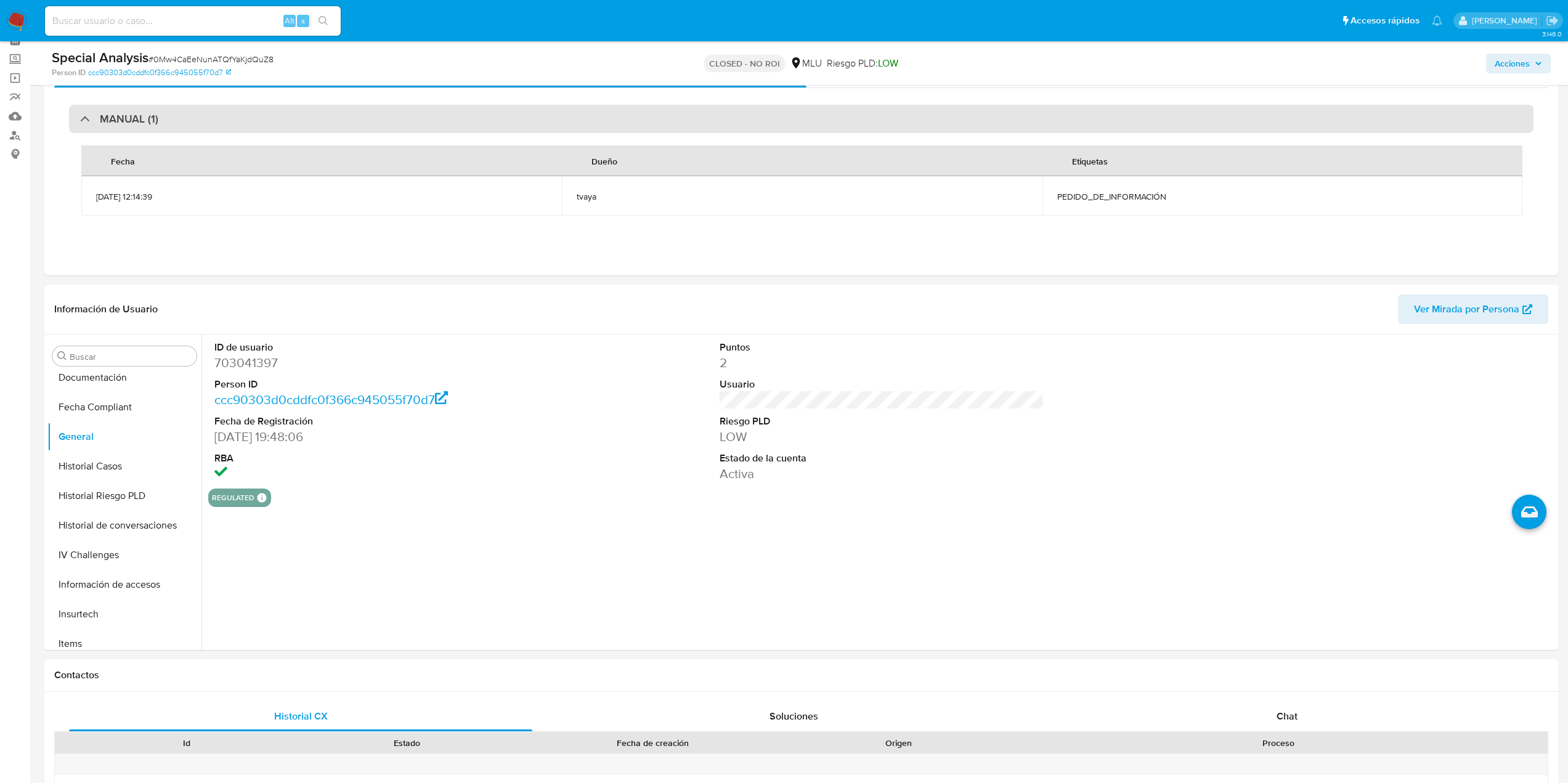 click on "MANUAL (1)" at bounding box center [801, 119] 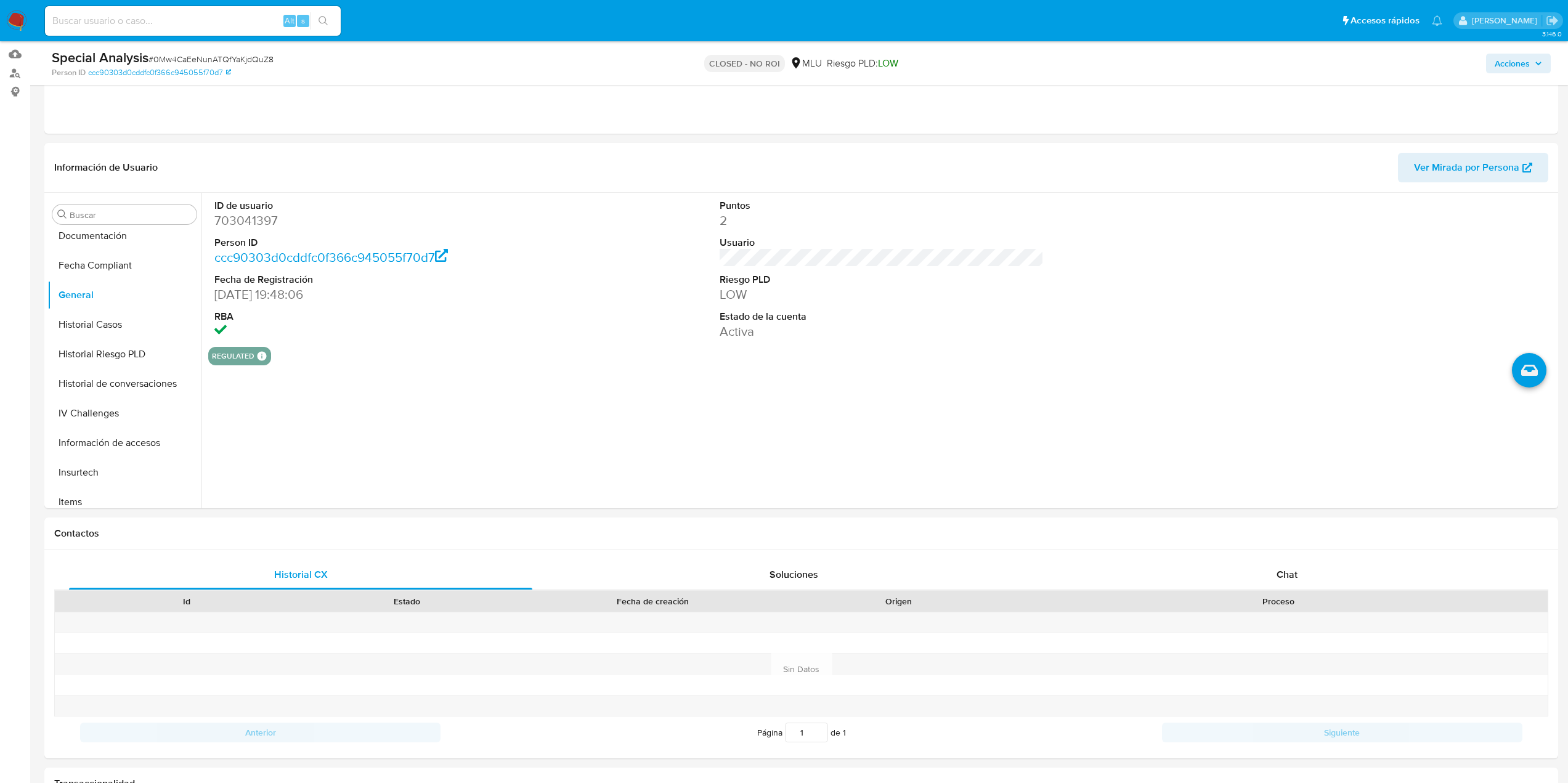 scroll, scrollTop: 0, scrollLeft: 0, axis: both 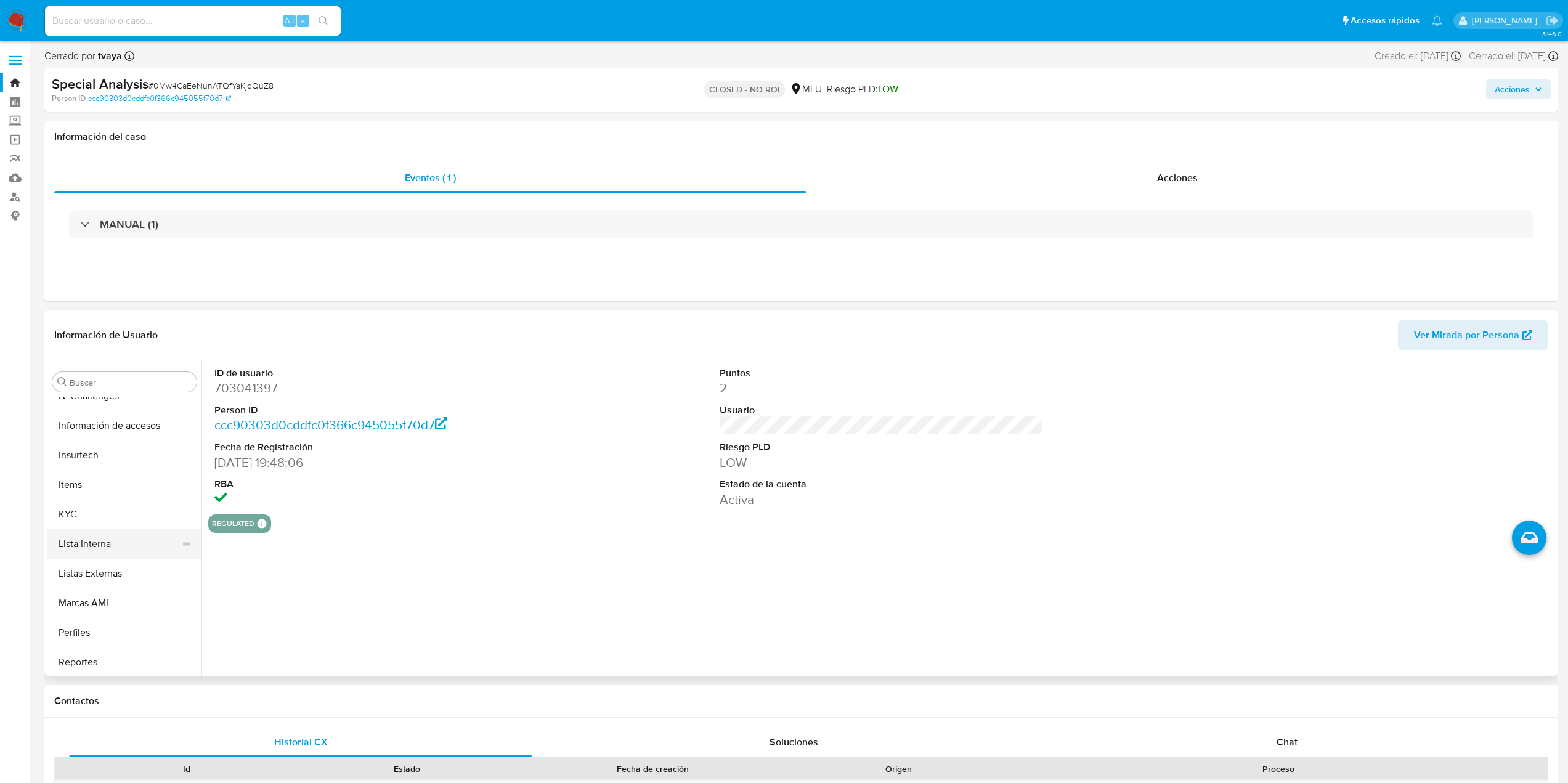 click on "Lista Interna" at bounding box center (120, 544) 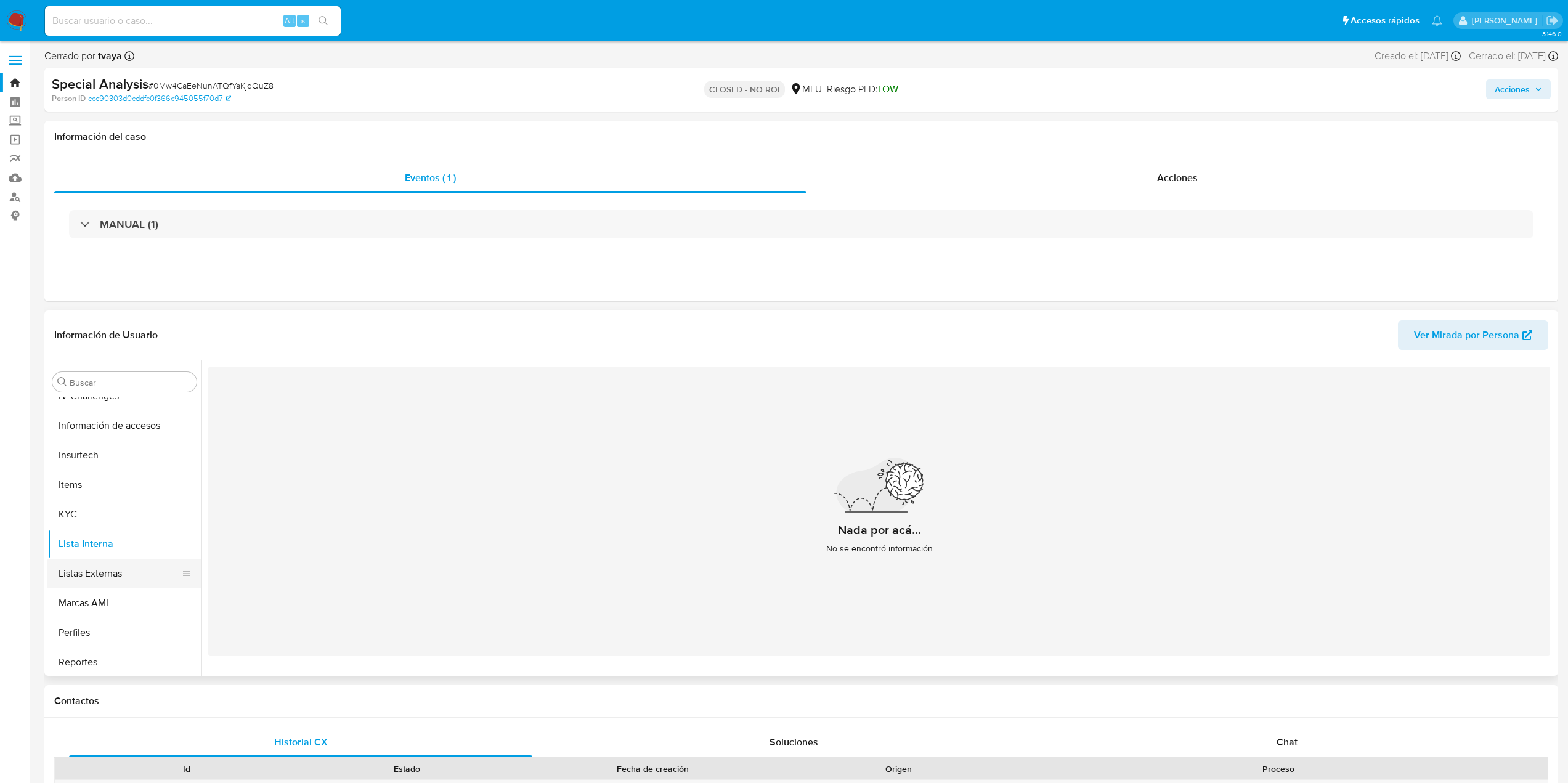 click on "Listas Externas" at bounding box center (120, 574) 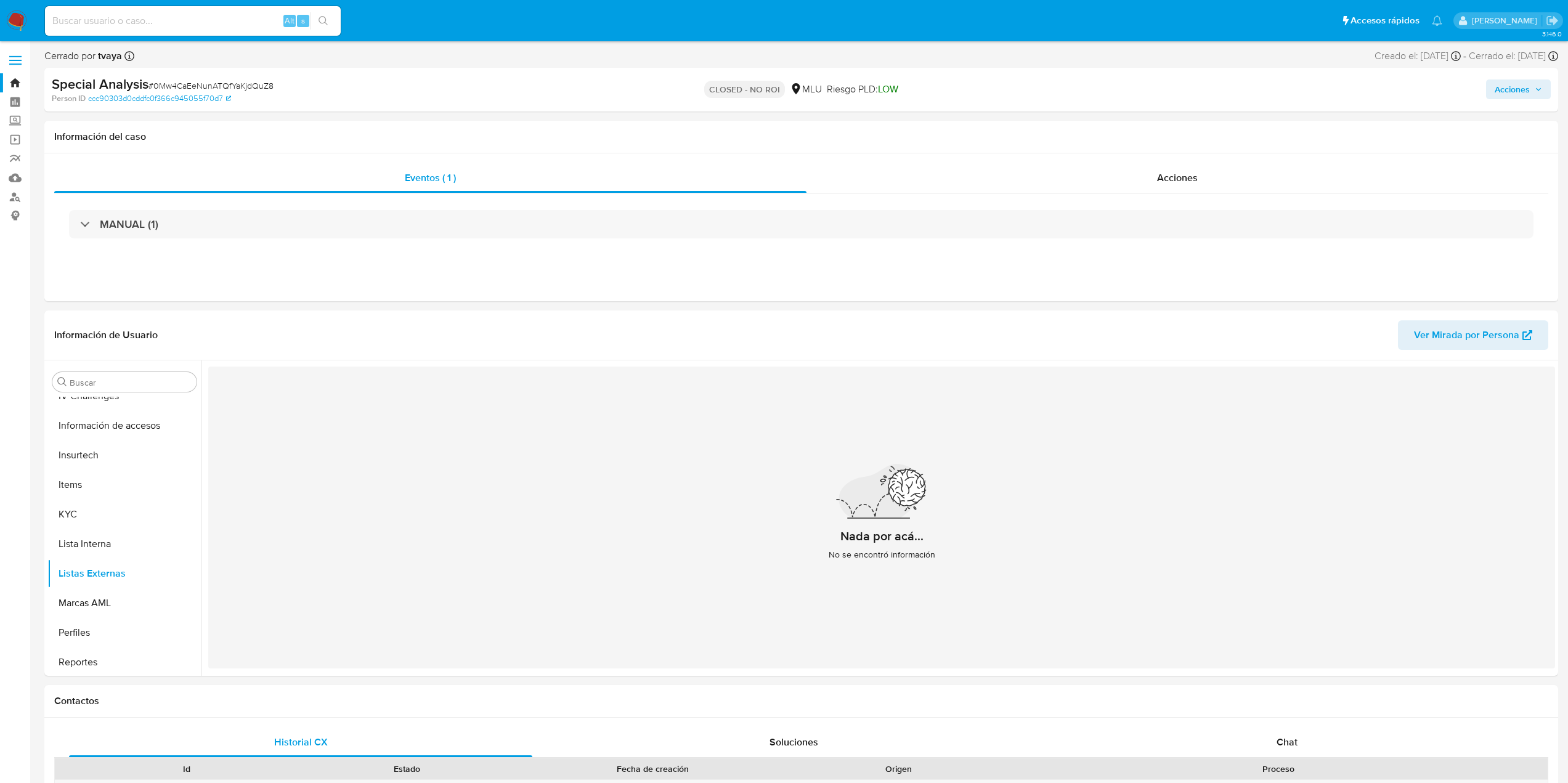 click at bounding box center [193, 21] 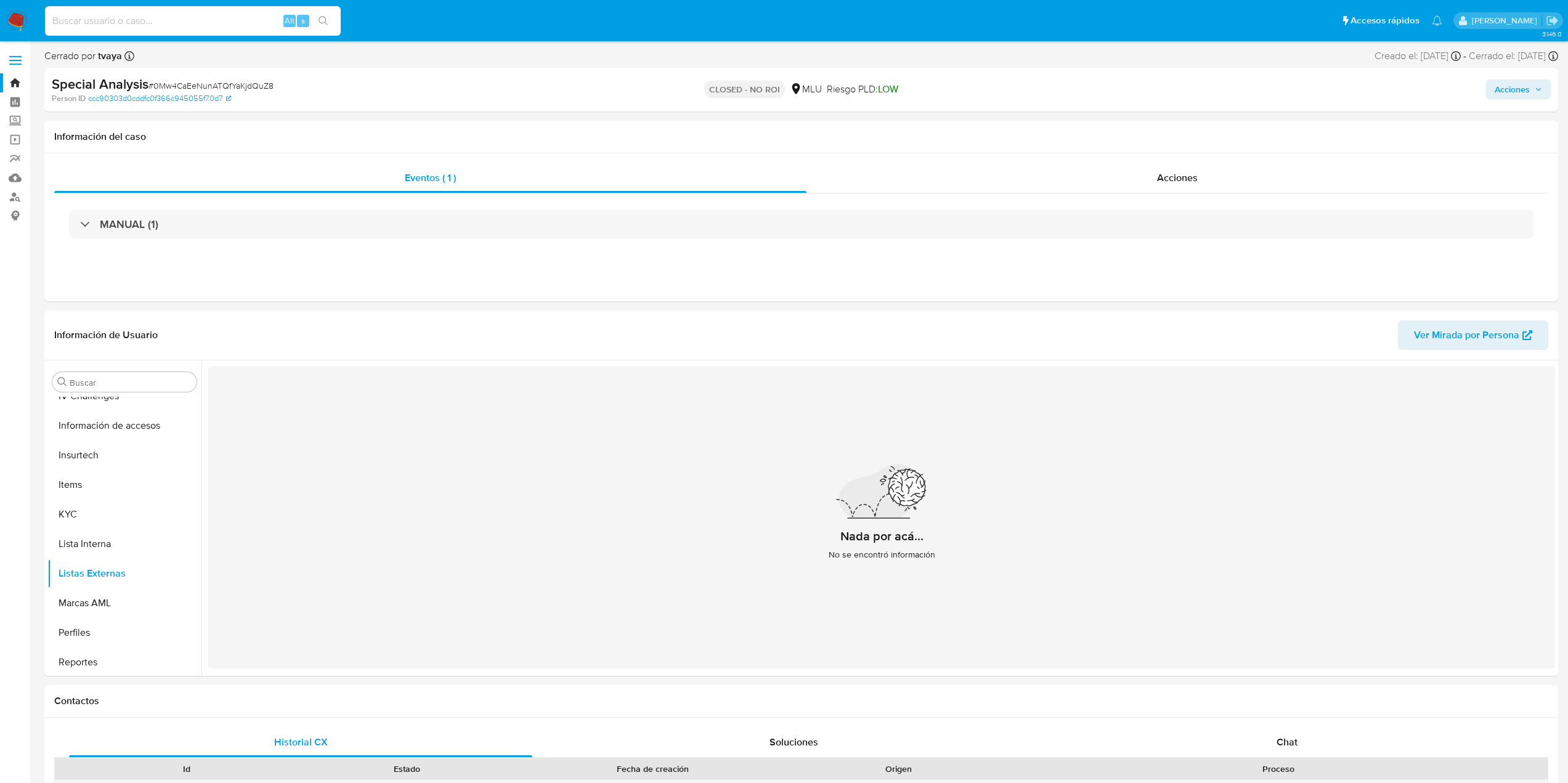 paste on "63909525" 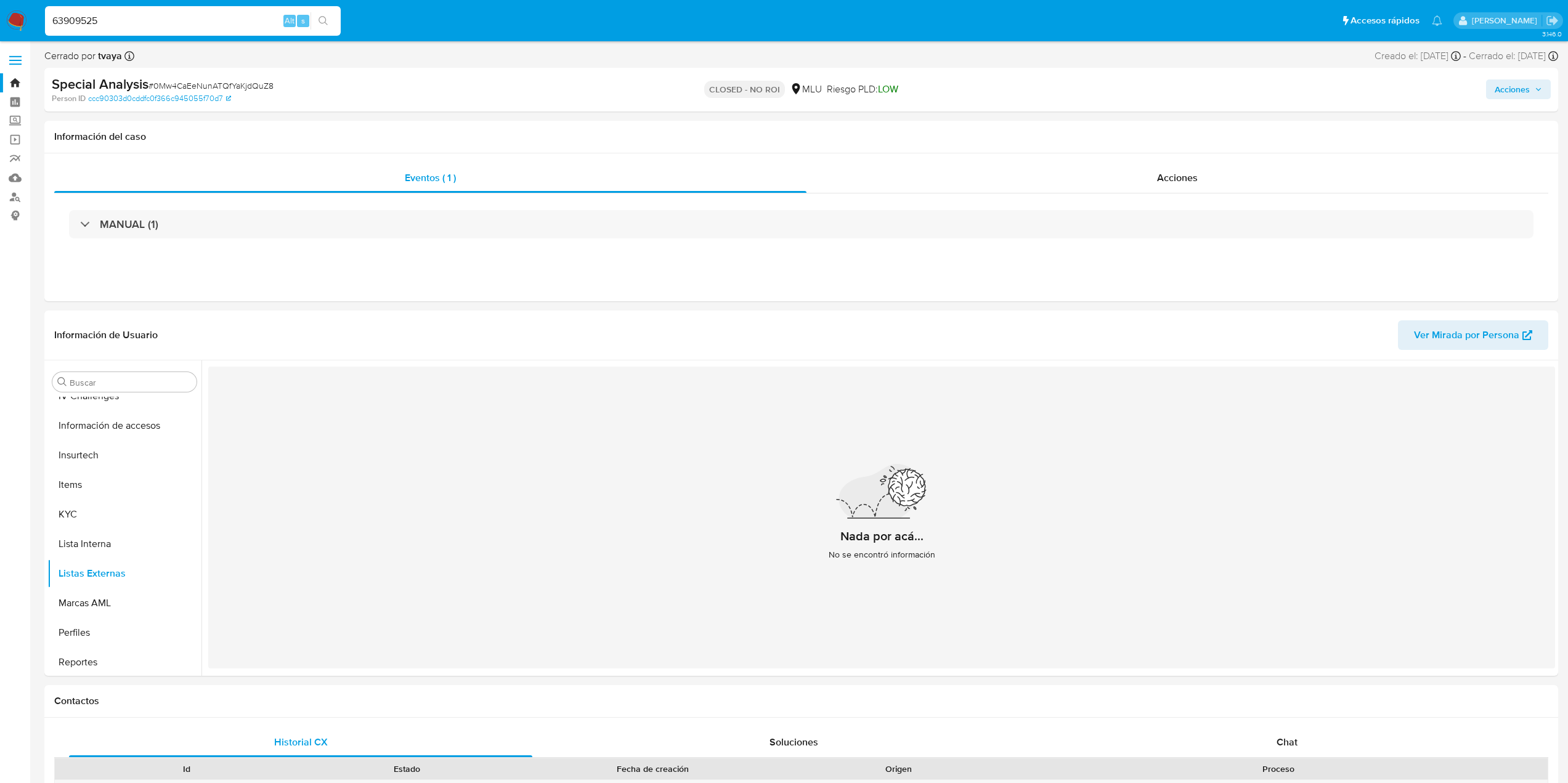 type on "63909525" 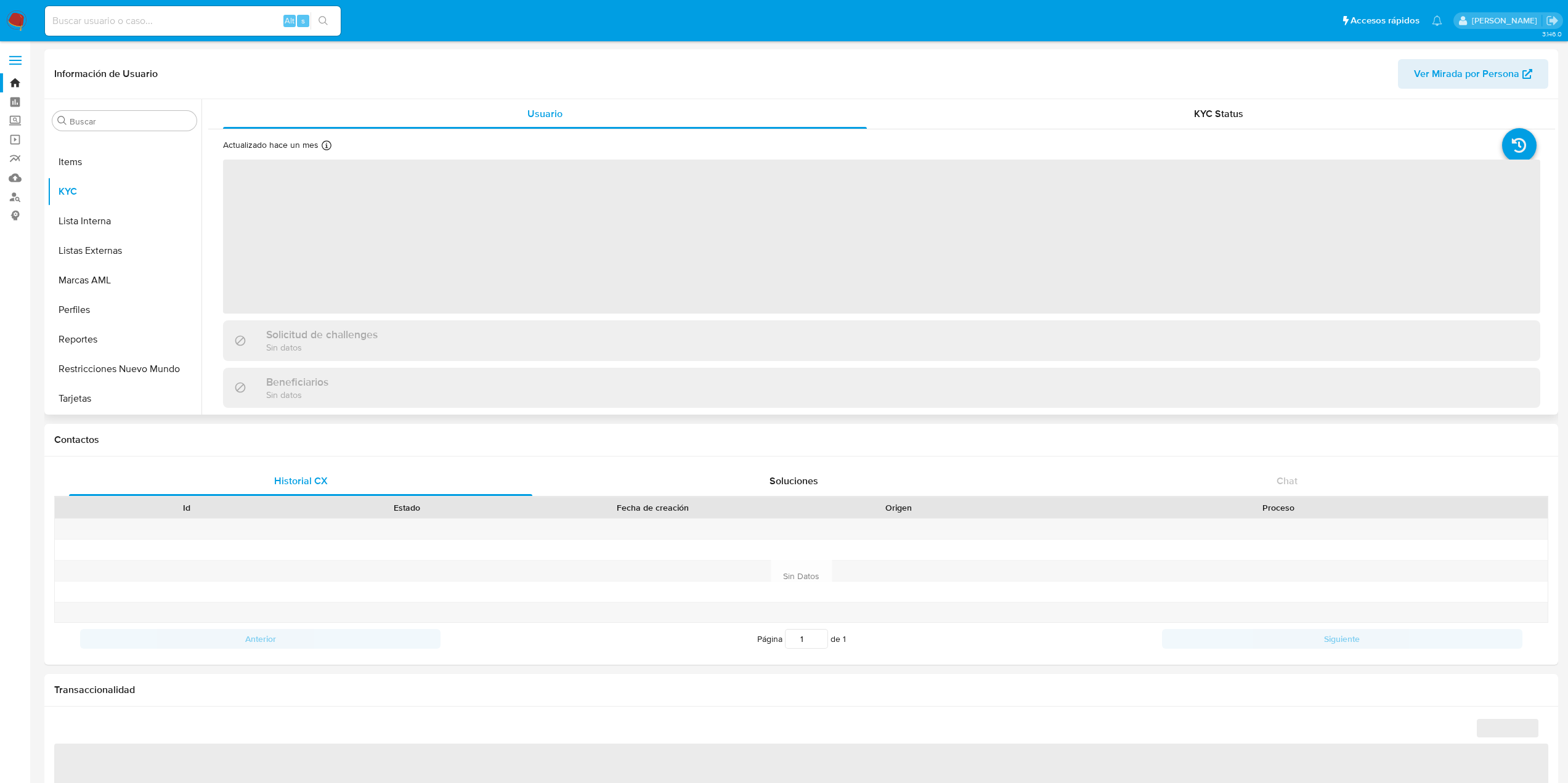 scroll, scrollTop: 213, scrollLeft: 0, axis: vertical 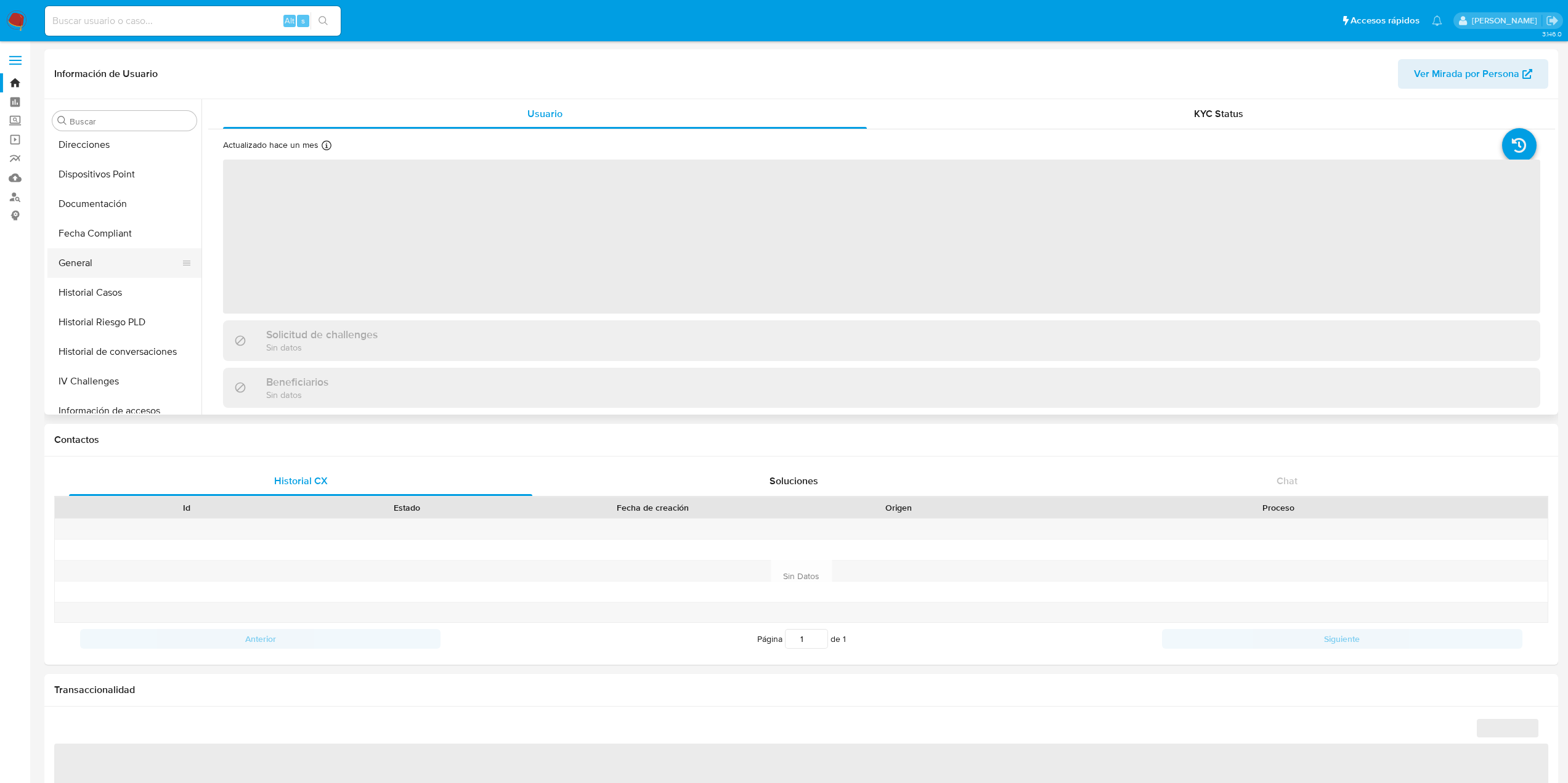 click on "General" at bounding box center (120, 263) 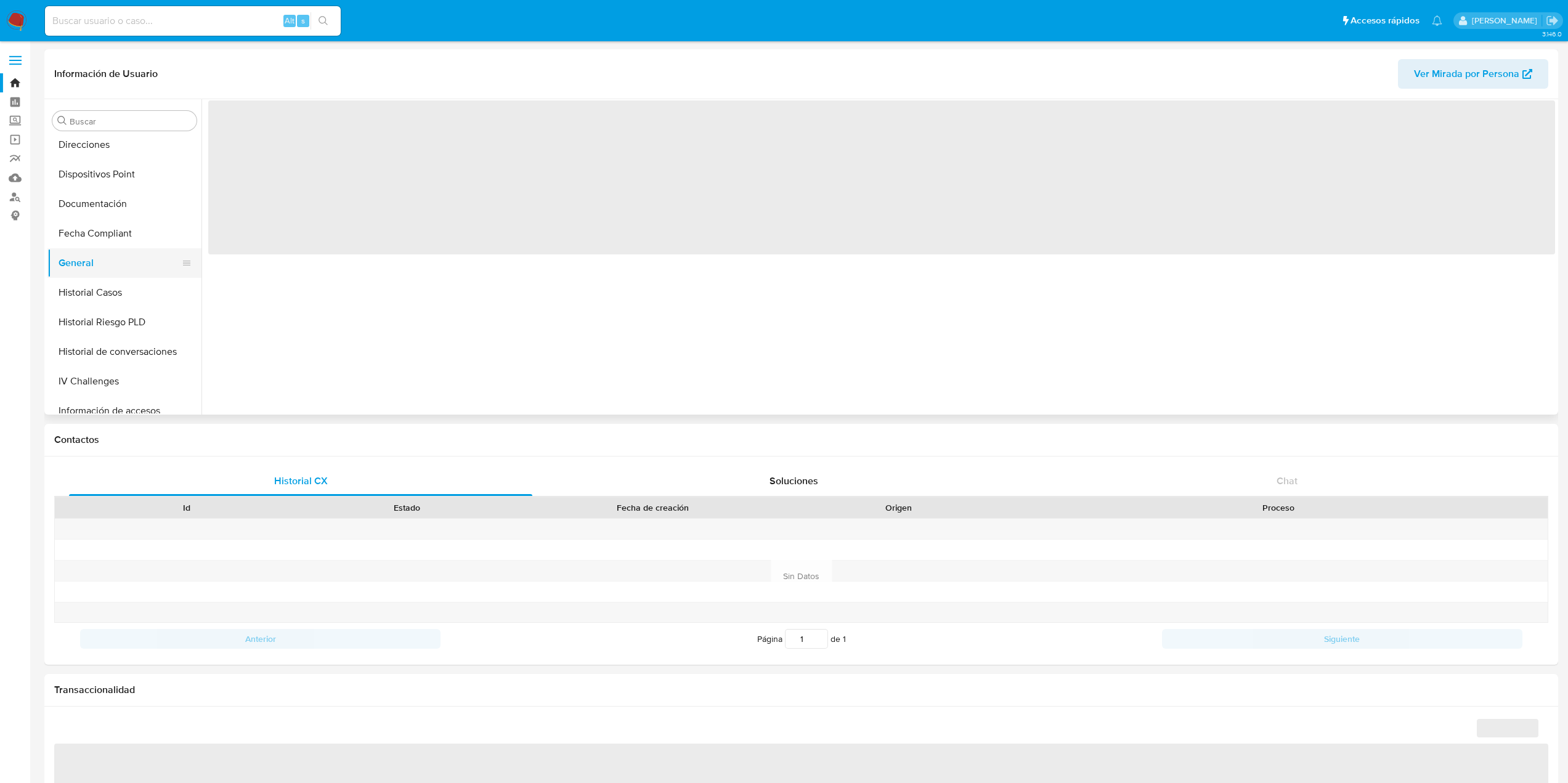 select on "10" 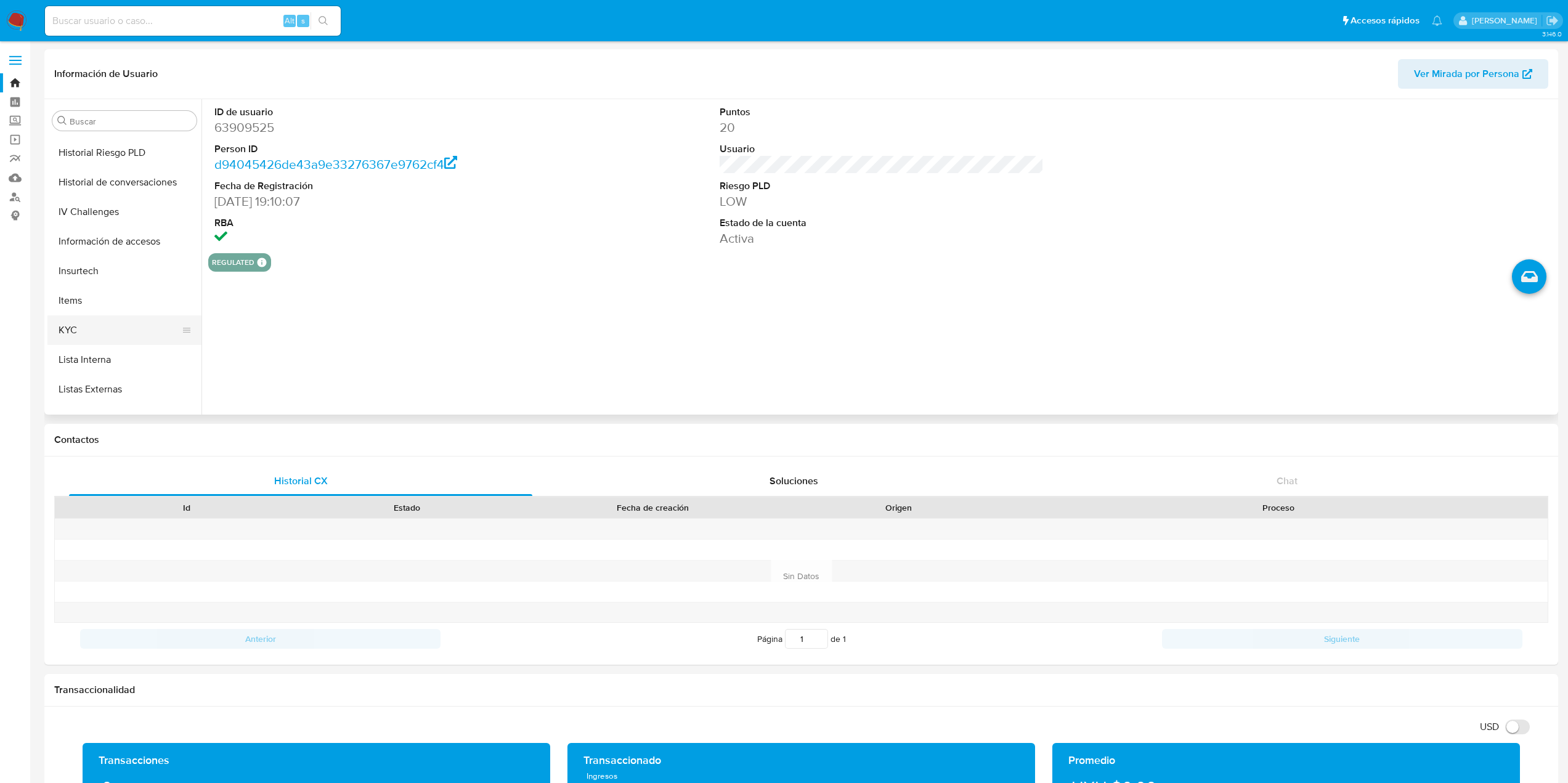 scroll, scrollTop: 459, scrollLeft: 0, axis: vertical 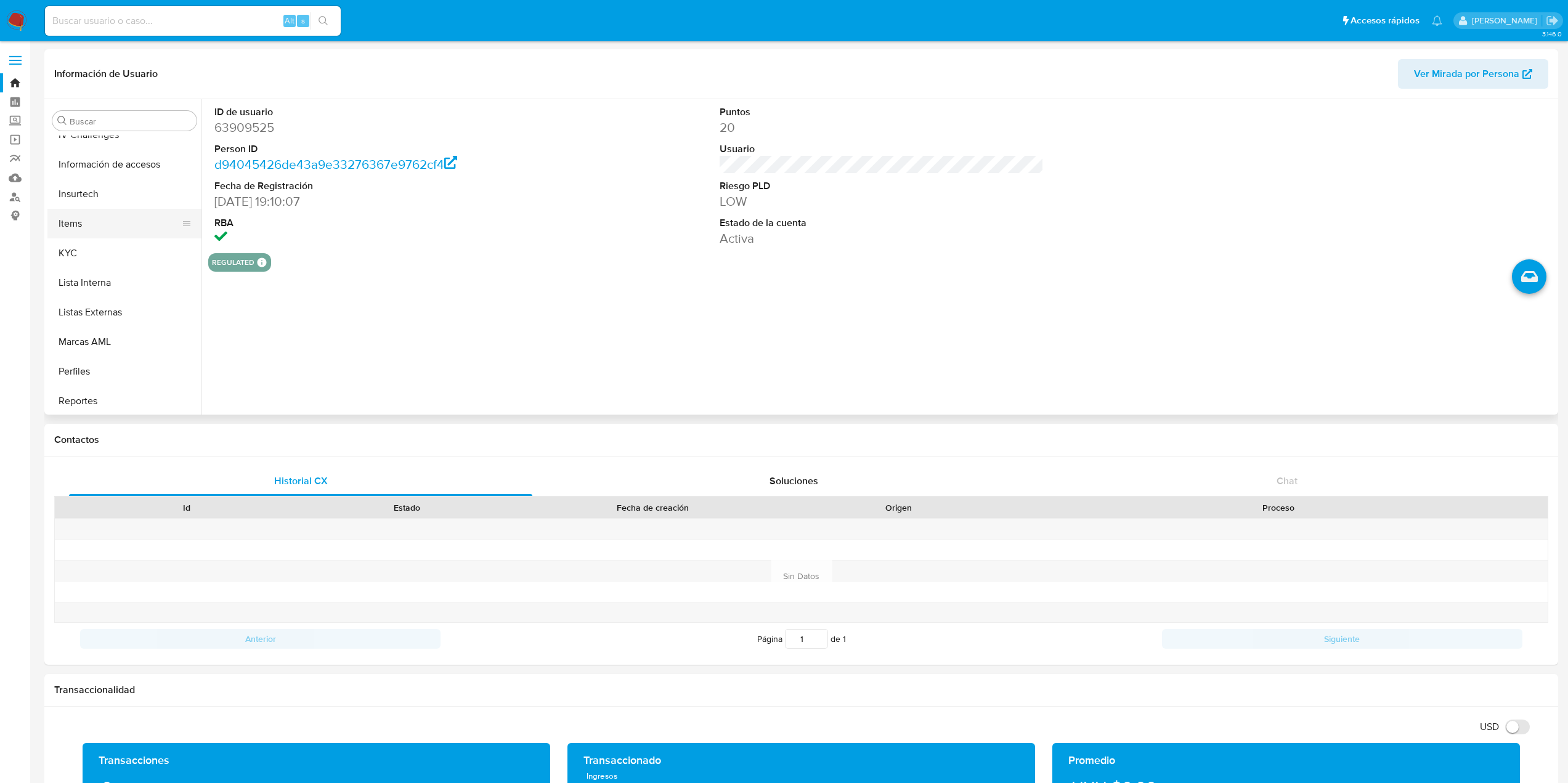 click on "Items" at bounding box center [120, 224] 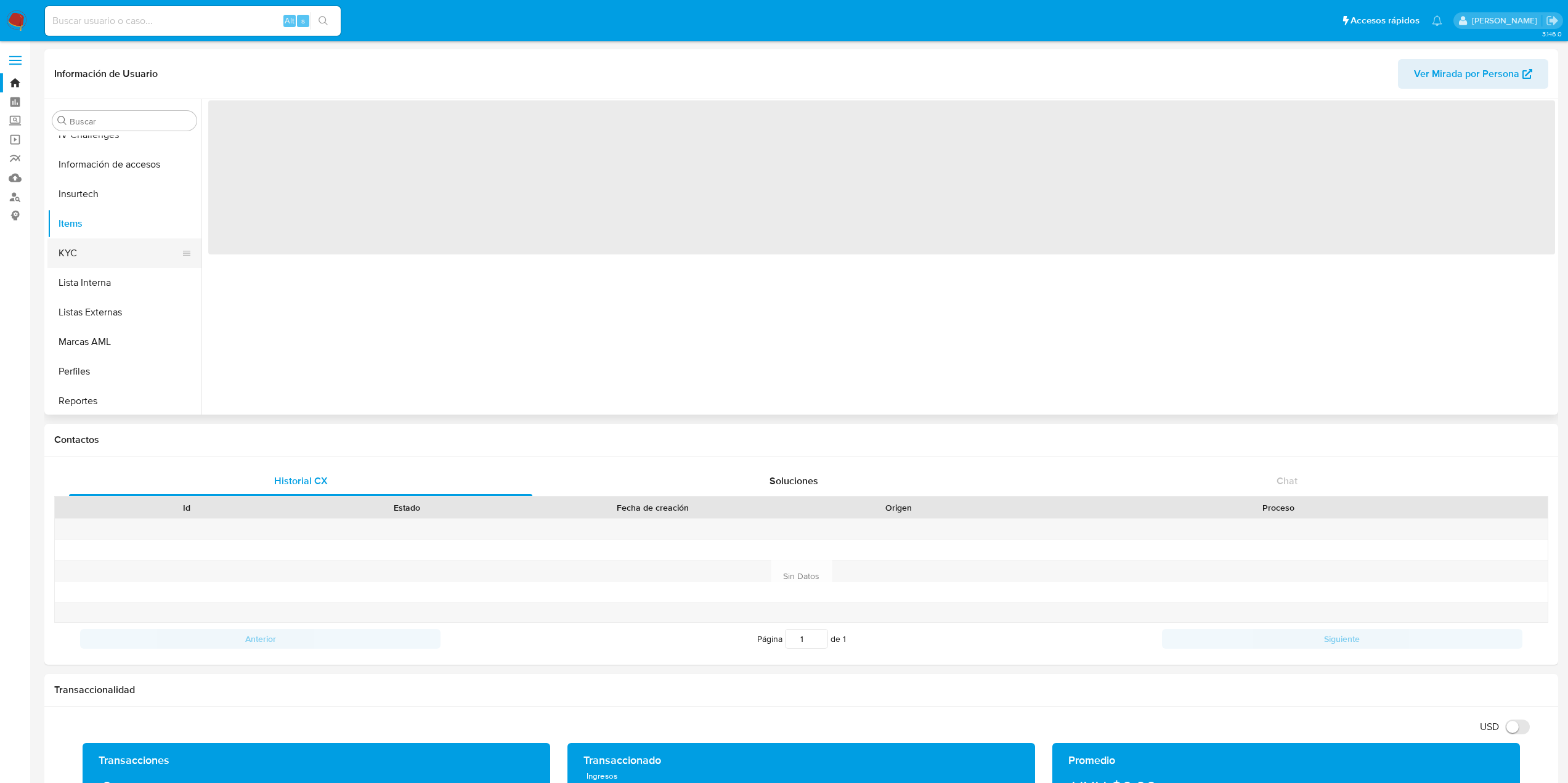 click on "KYC" at bounding box center (120, 253) 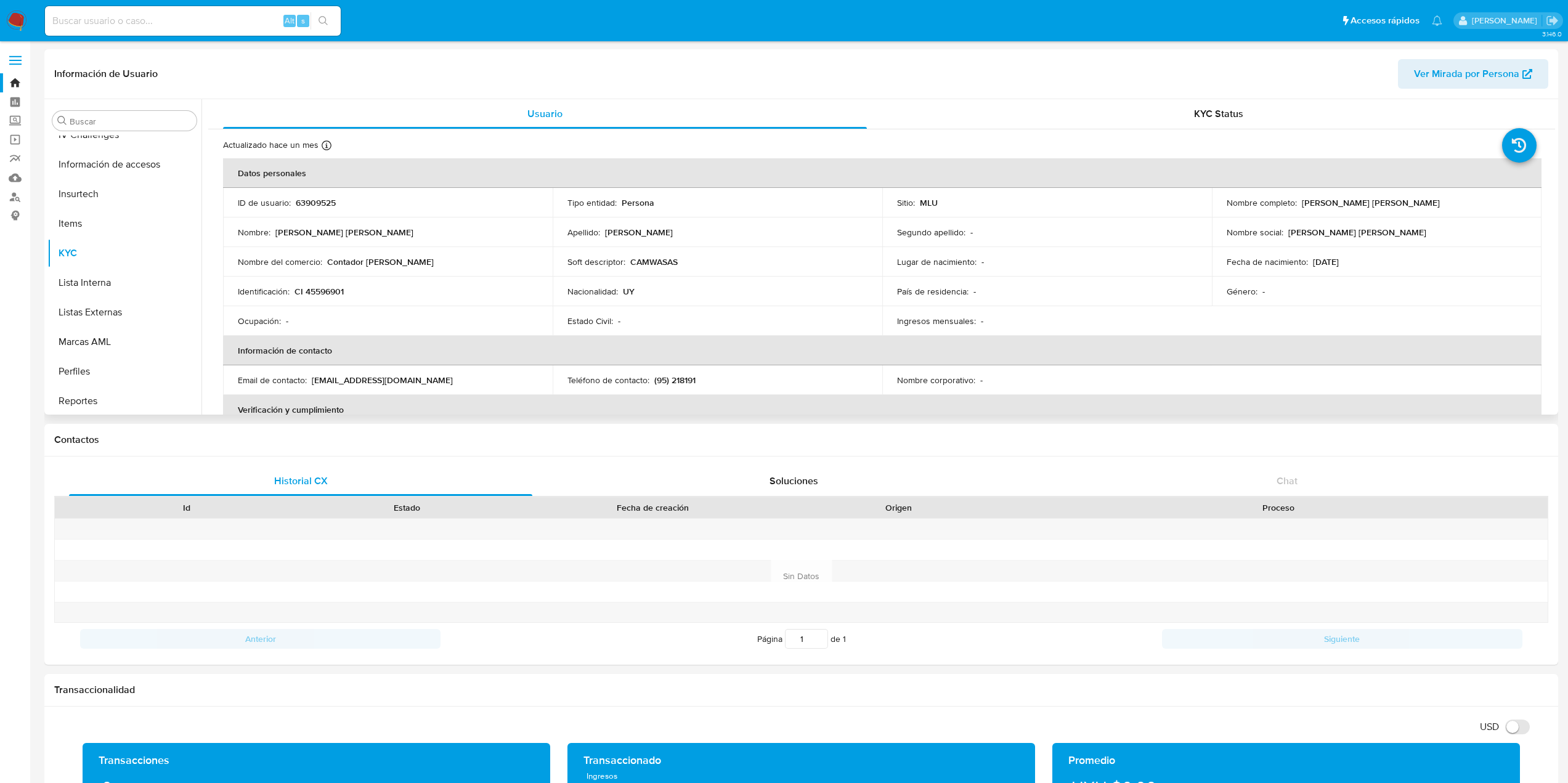 scroll, scrollTop: 185, scrollLeft: 0, axis: vertical 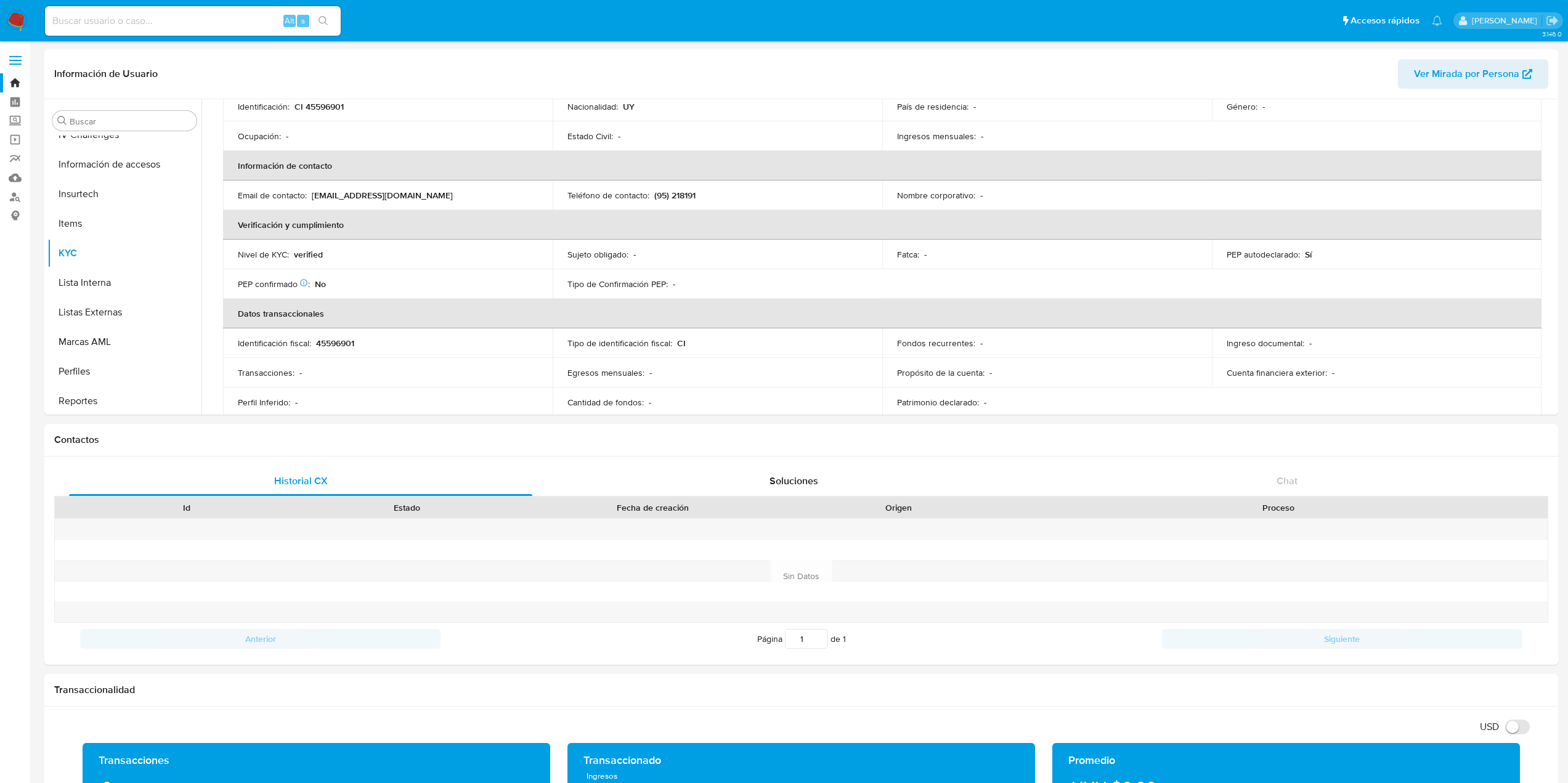 click at bounding box center (193, 21) 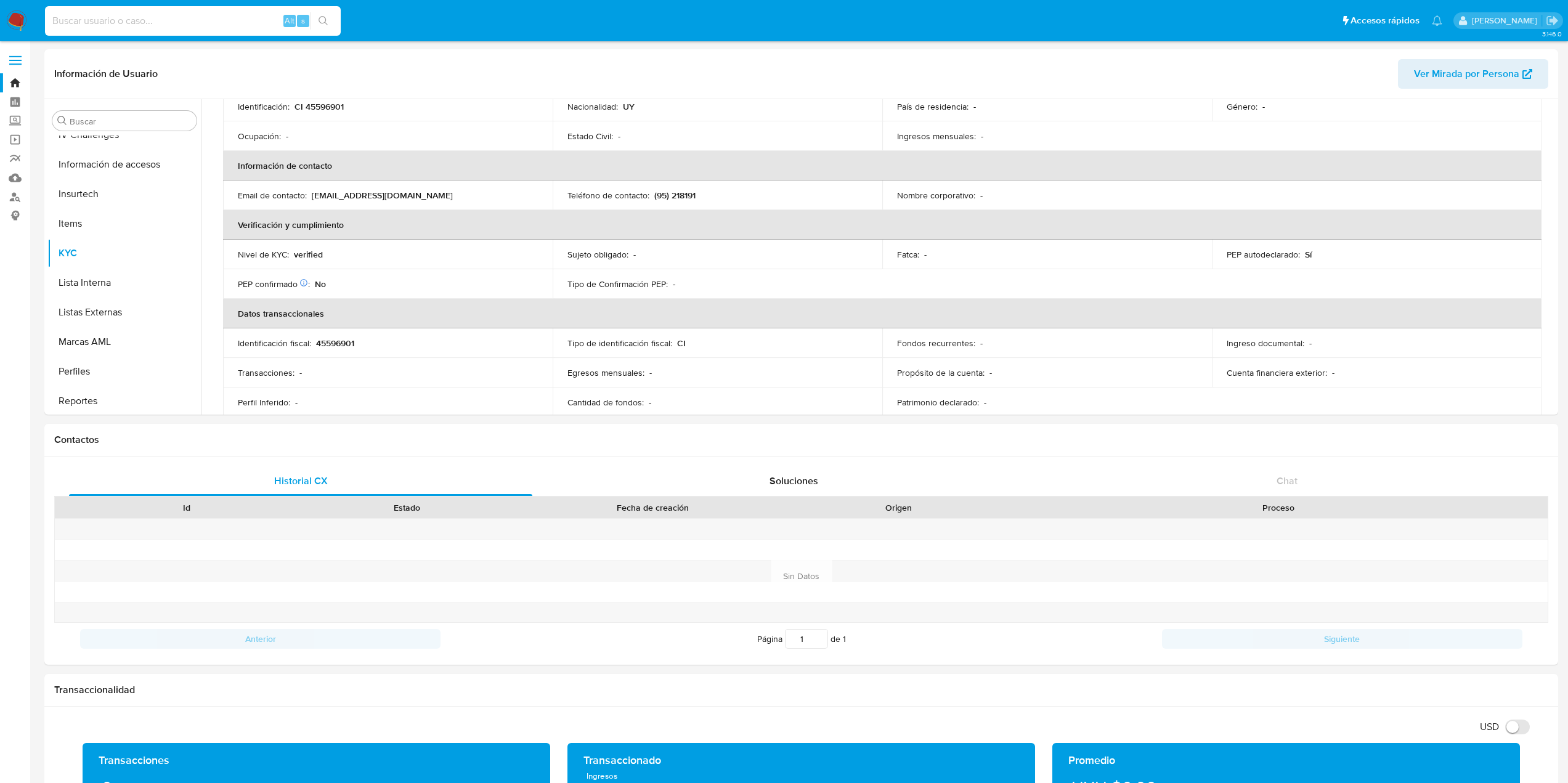 paste on "831607927" 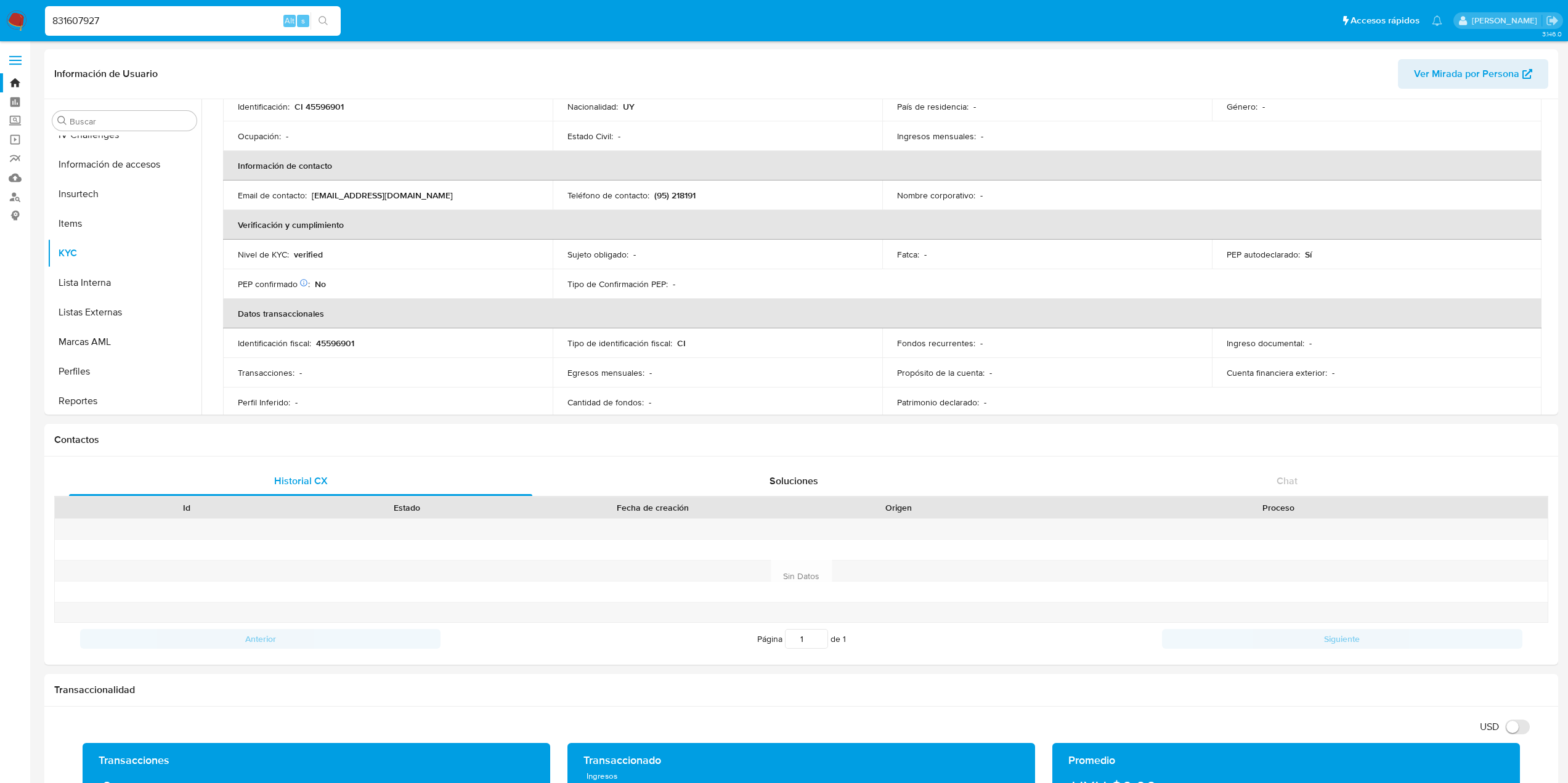 type on "831607927" 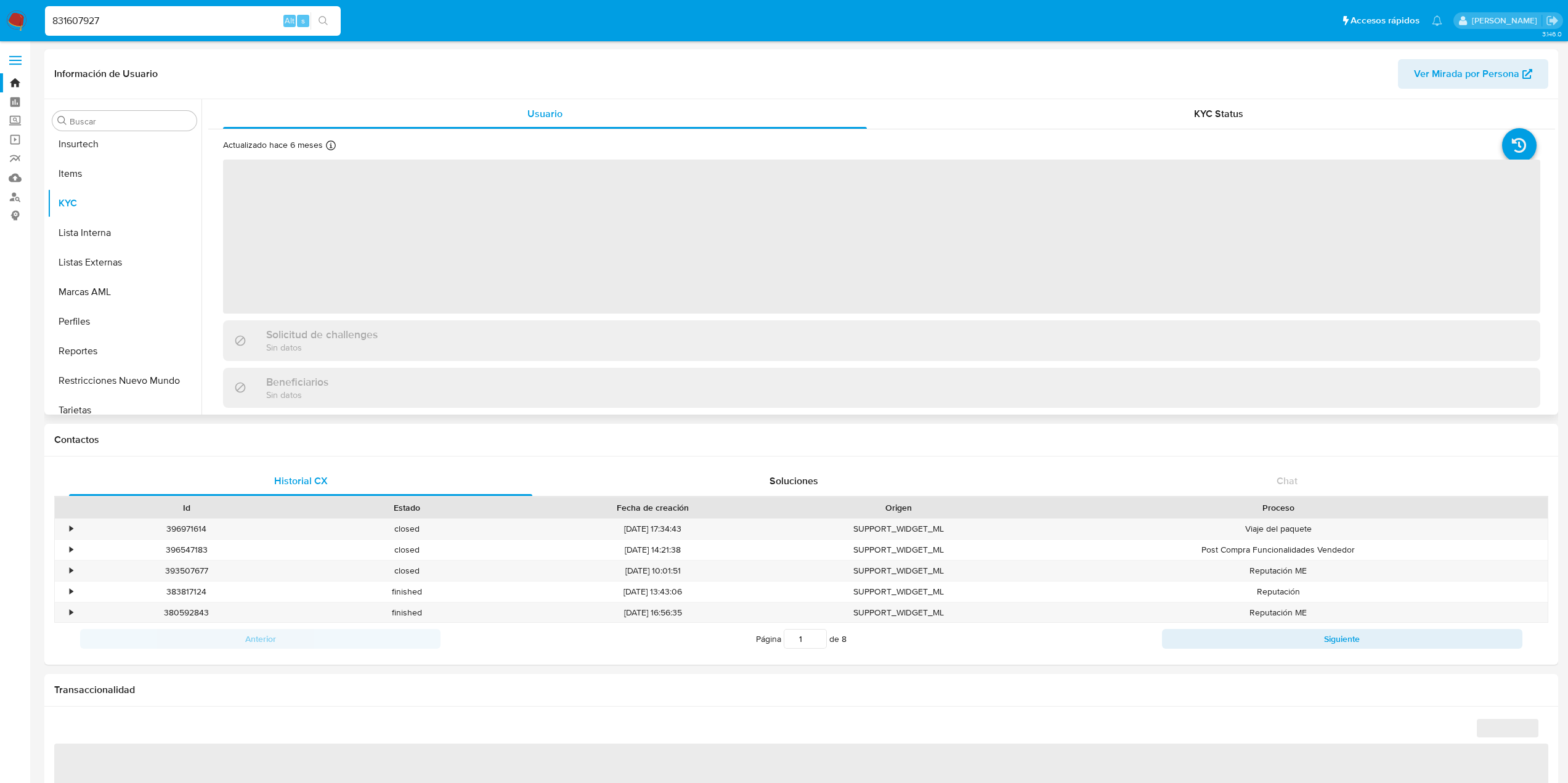 scroll, scrollTop: 521, scrollLeft: 0, axis: vertical 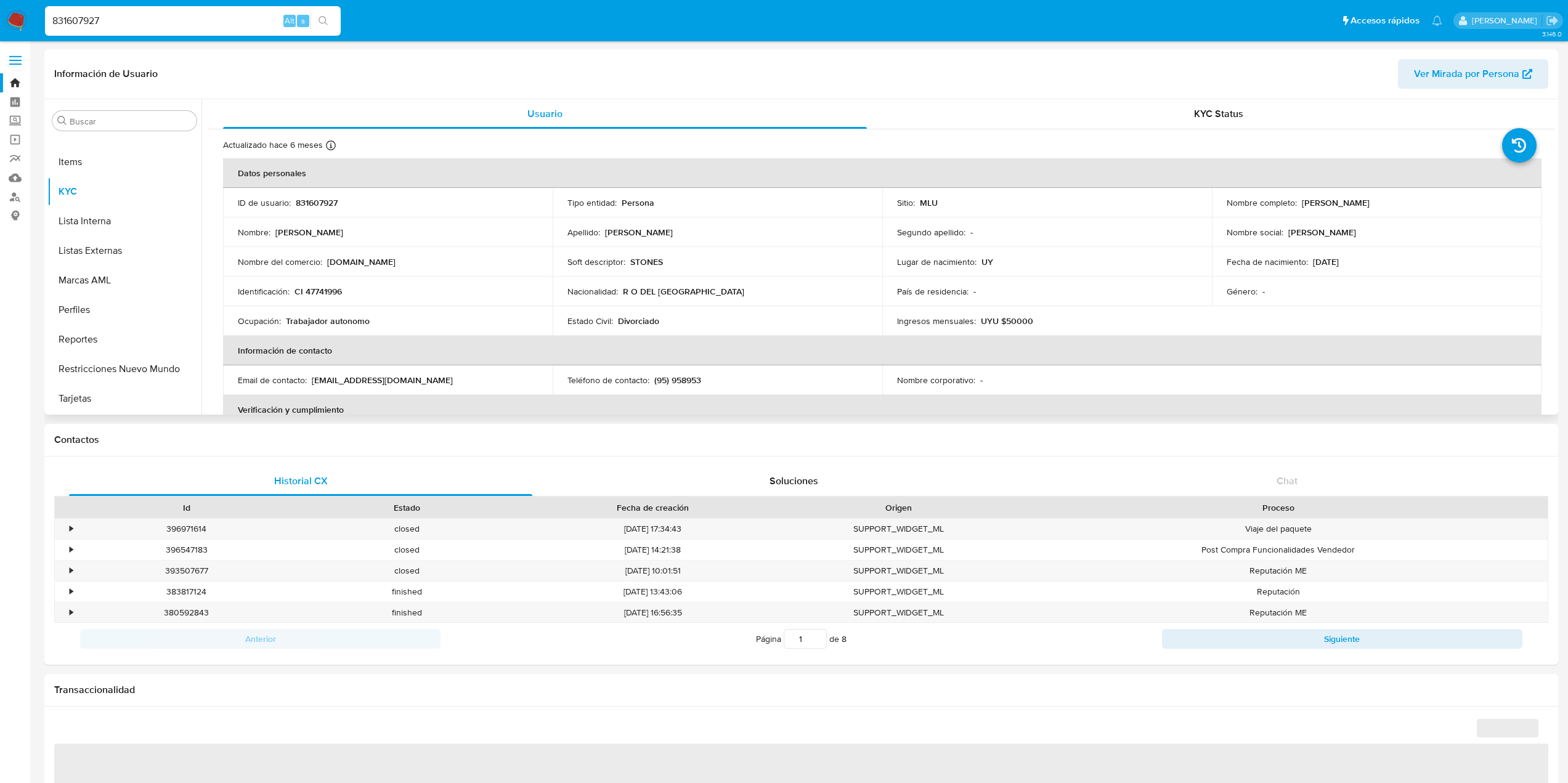 select on "10" 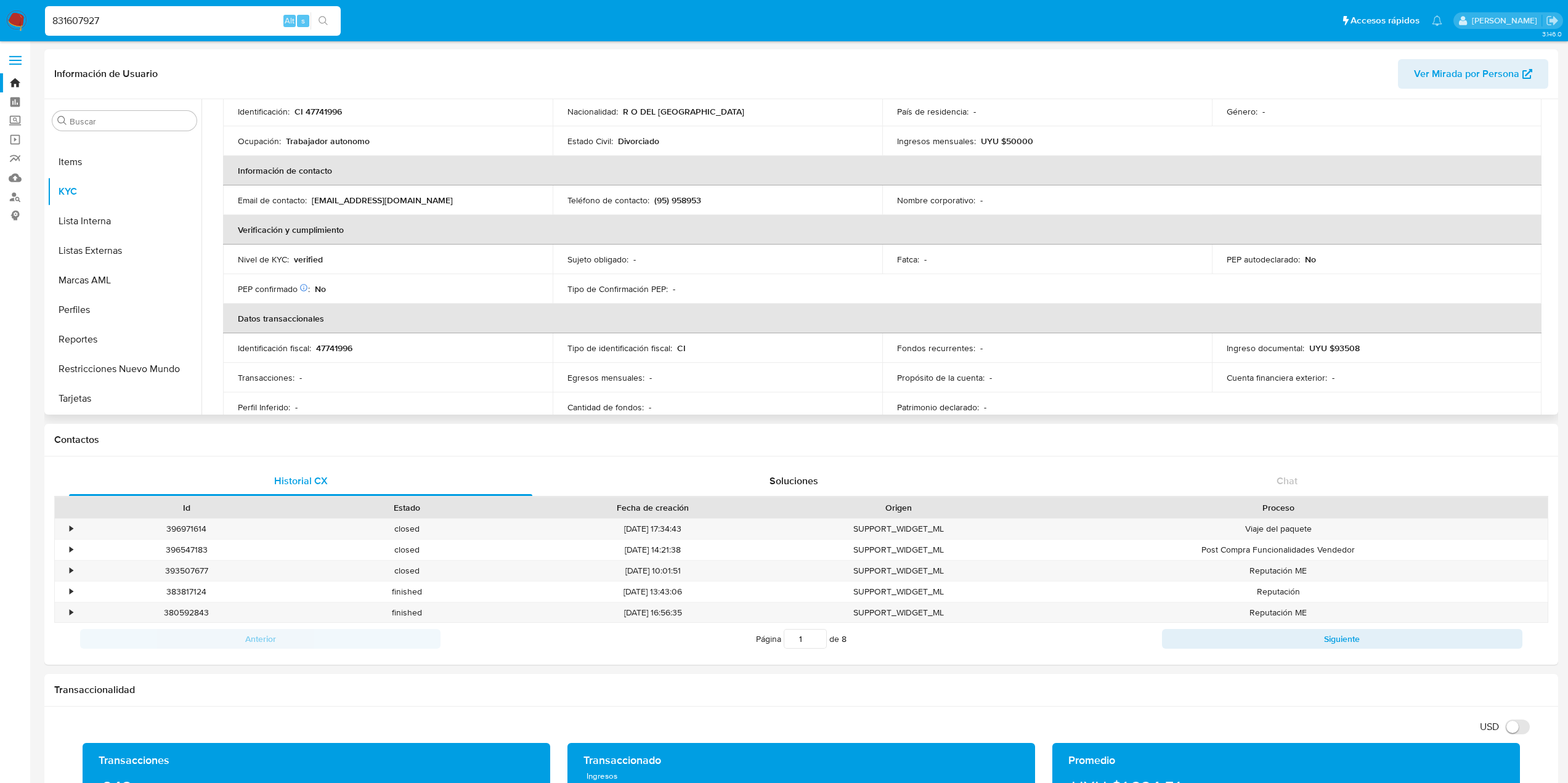 scroll, scrollTop: 246, scrollLeft: 0, axis: vertical 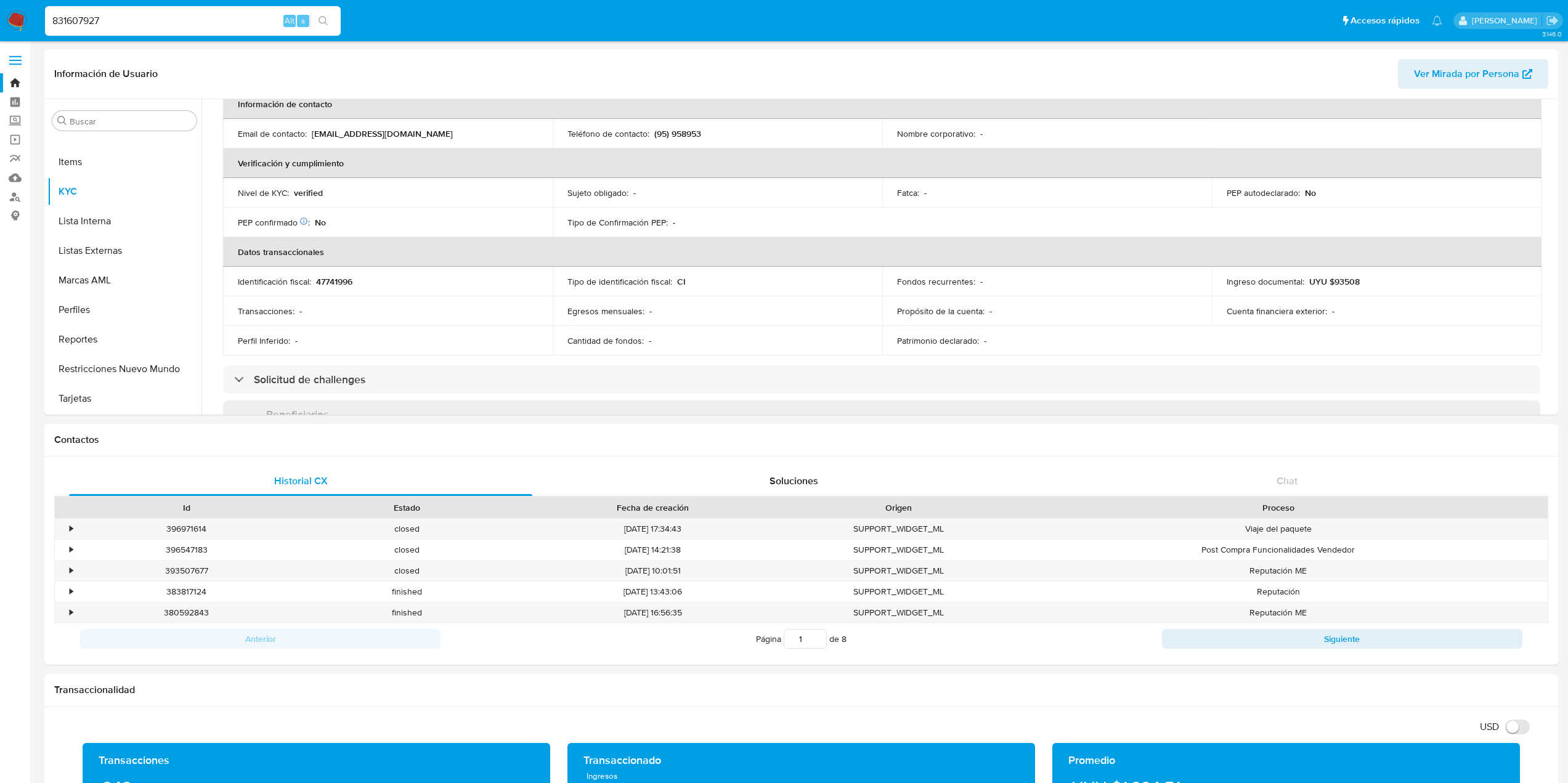 click on "831607927 Alt s" at bounding box center [193, 21] 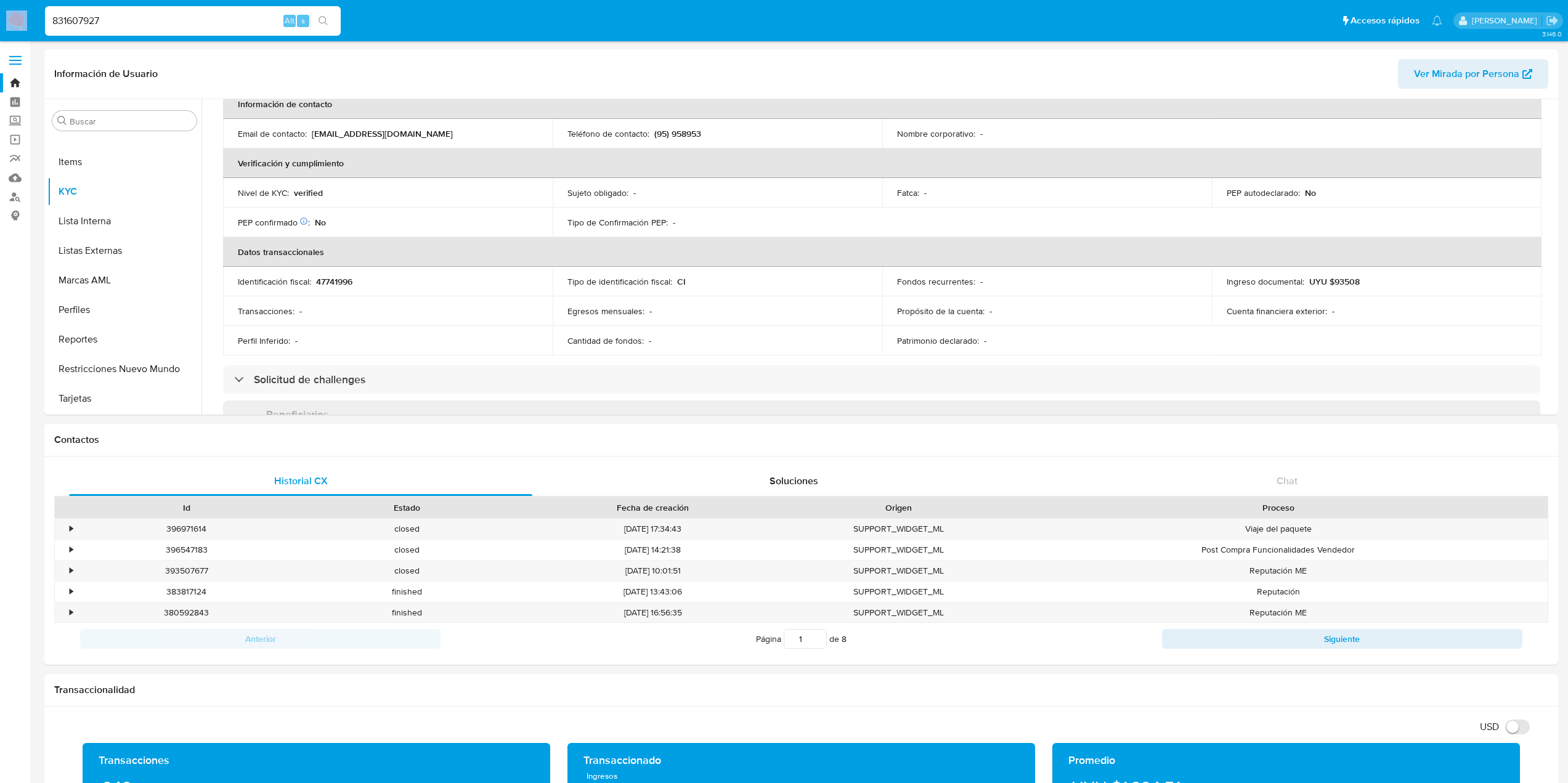click on "831607927 Alt s" at bounding box center (193, 21) 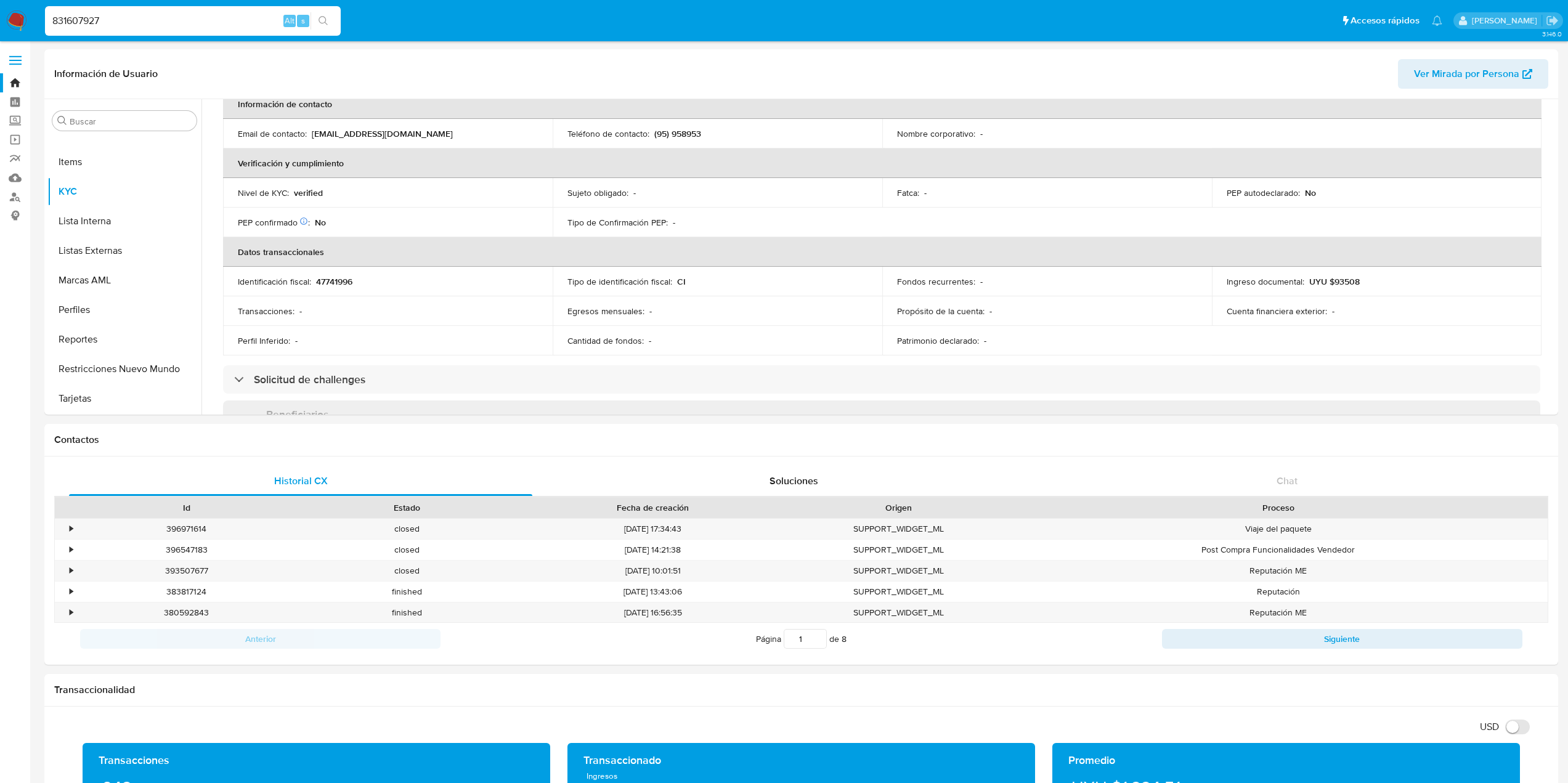 click on "831607927" at bounding box center (193, 21) 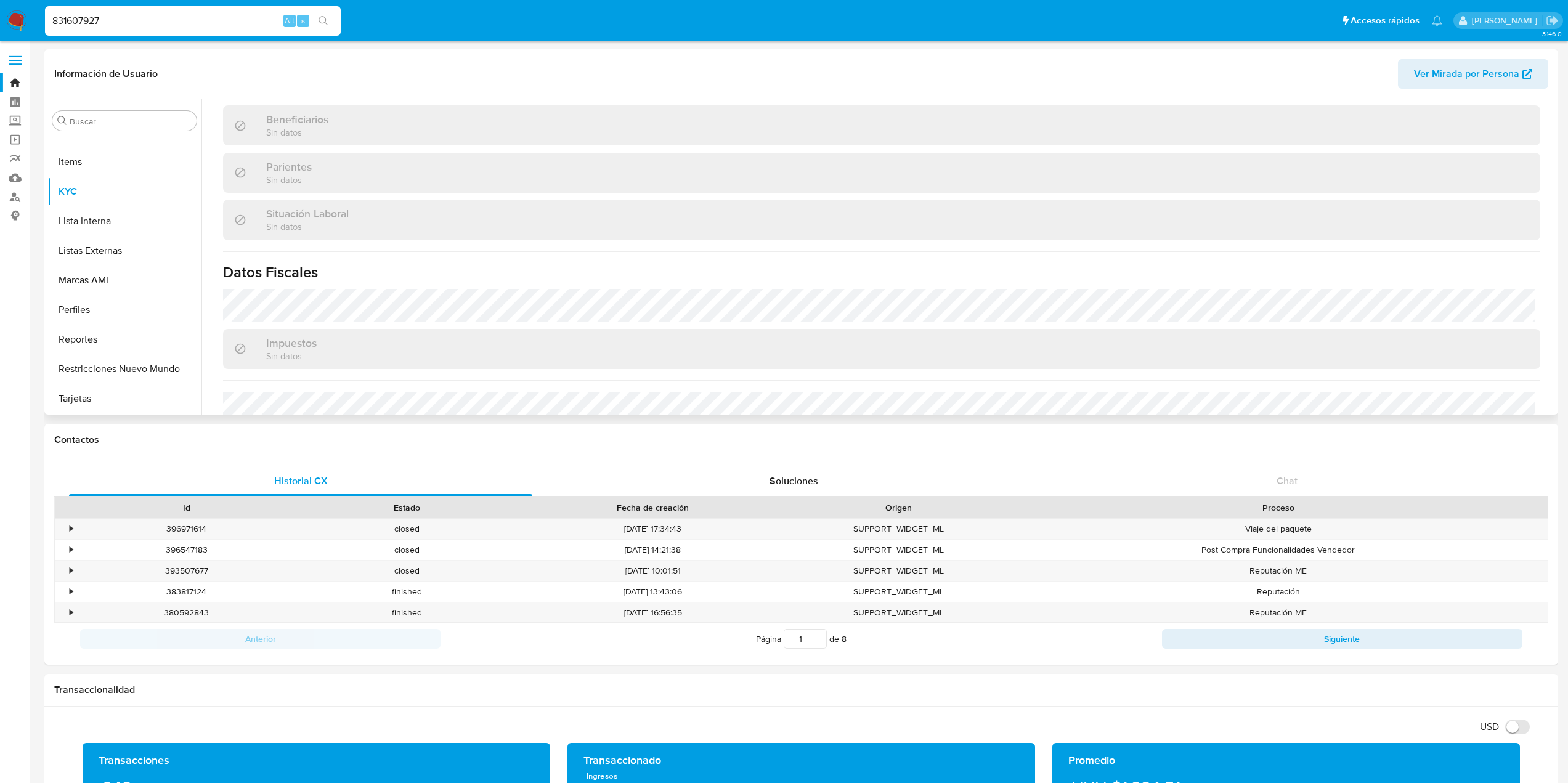 scroll, scrollTop: 595, scrollLeft: 0, axis: vertical 